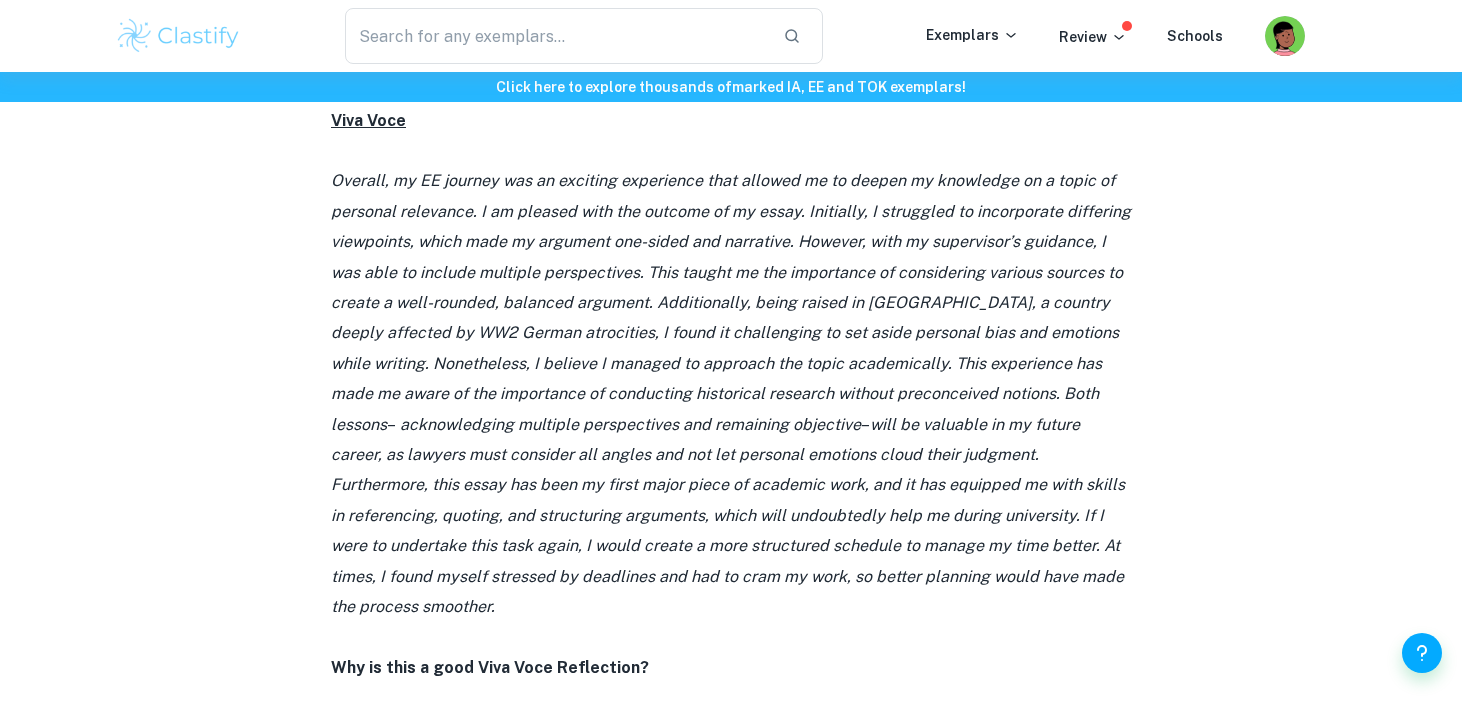 click on "Why is this a good Viva Voce Reflection?" at bounding box center (731, 668) 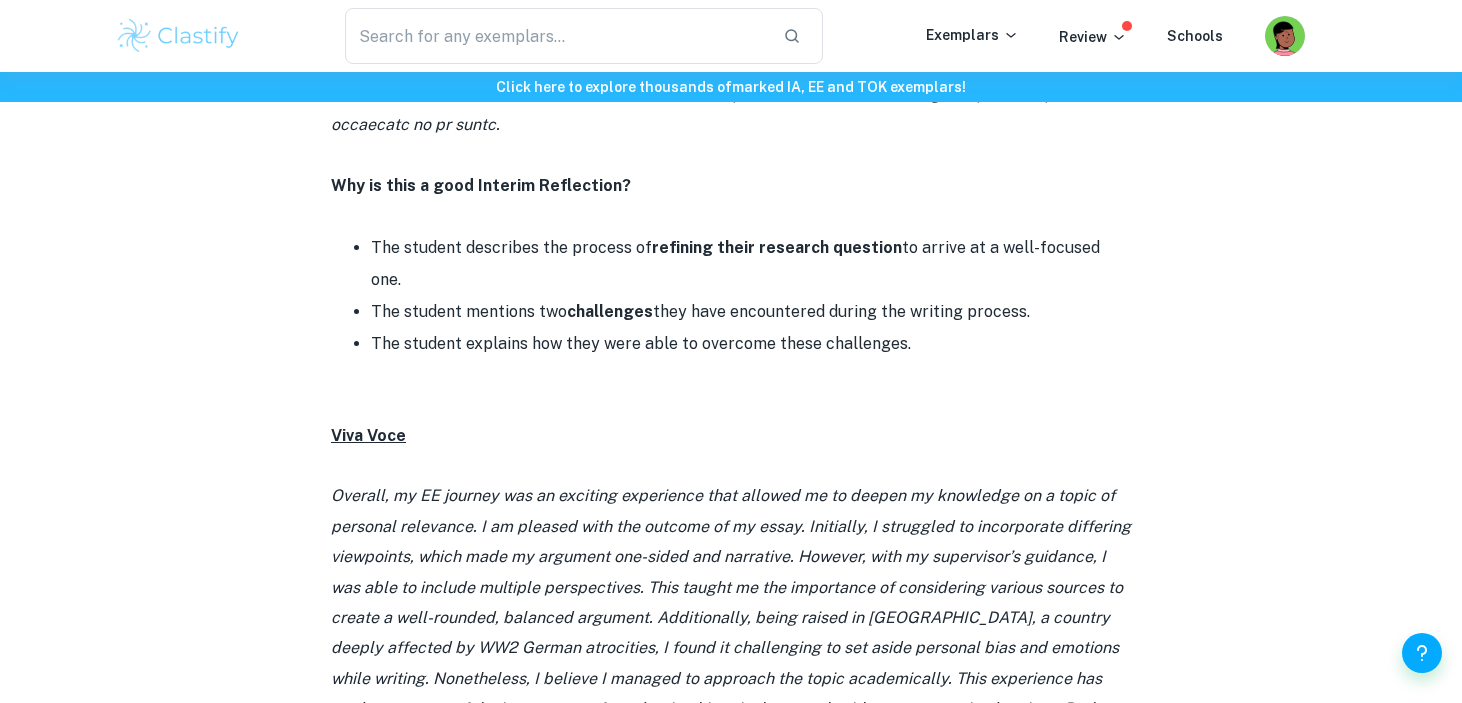 scroll, scrollTop: 1911, scrollLeft: 0, axis: vertical 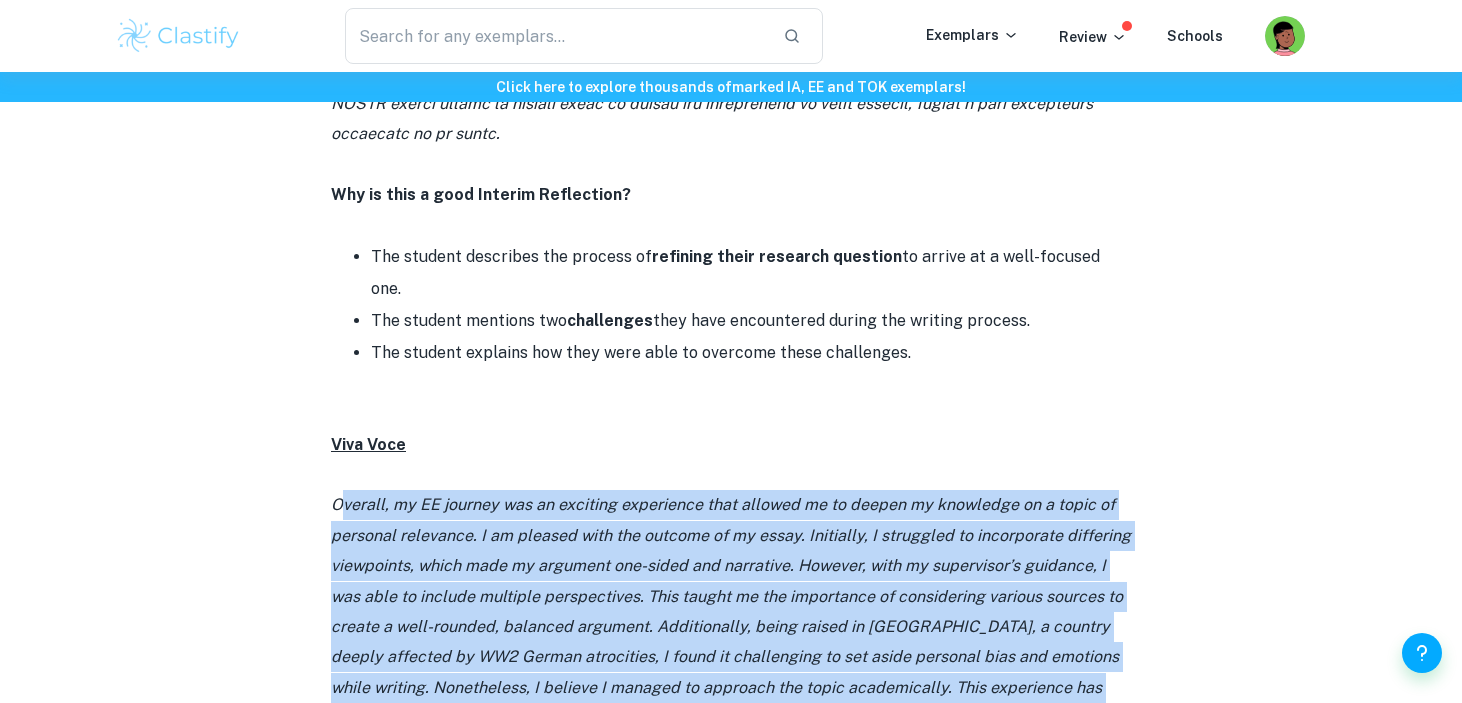 drag, startPoint x: 342, startPoint y: 391, endPoint x: 326, endPoint y: 634, distance: 243.52618 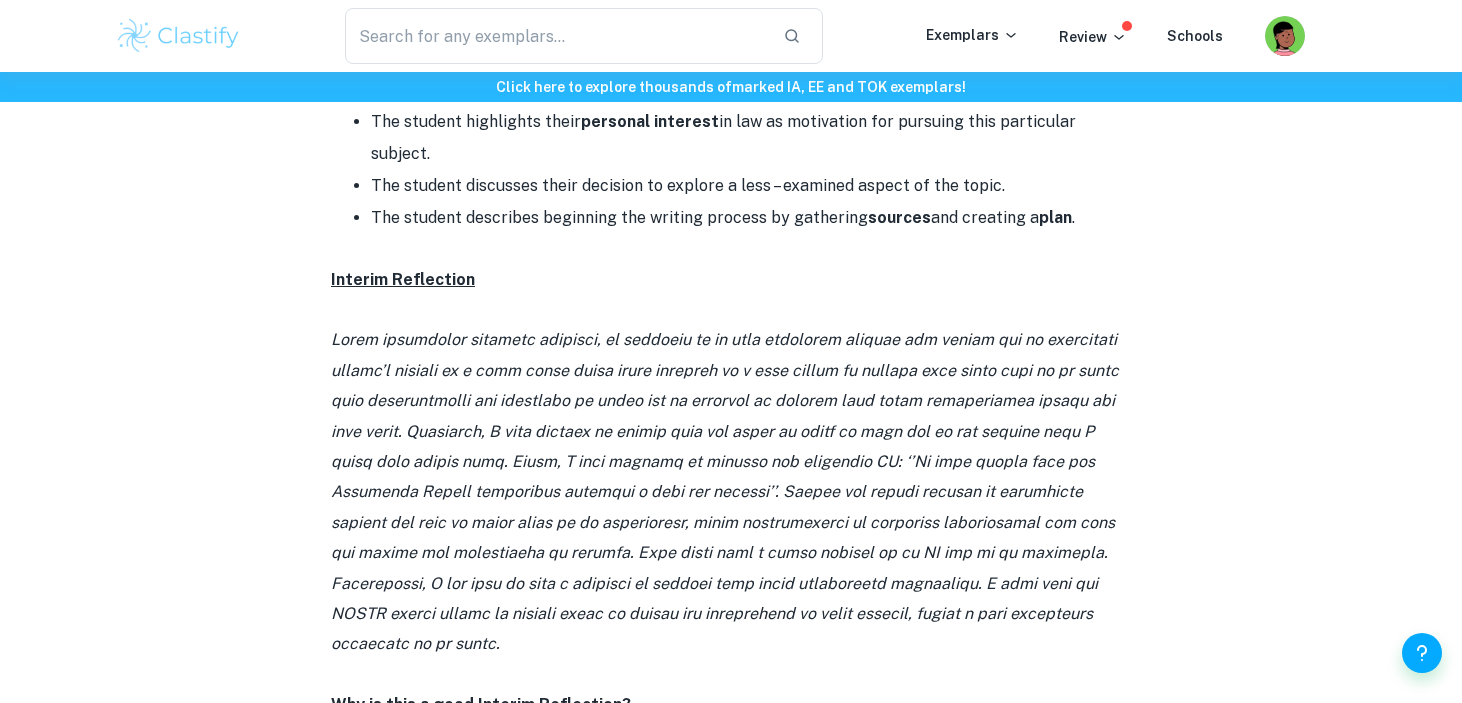 scroll, scrollTop: 1397, scrollLeft: 0, axis: vertical 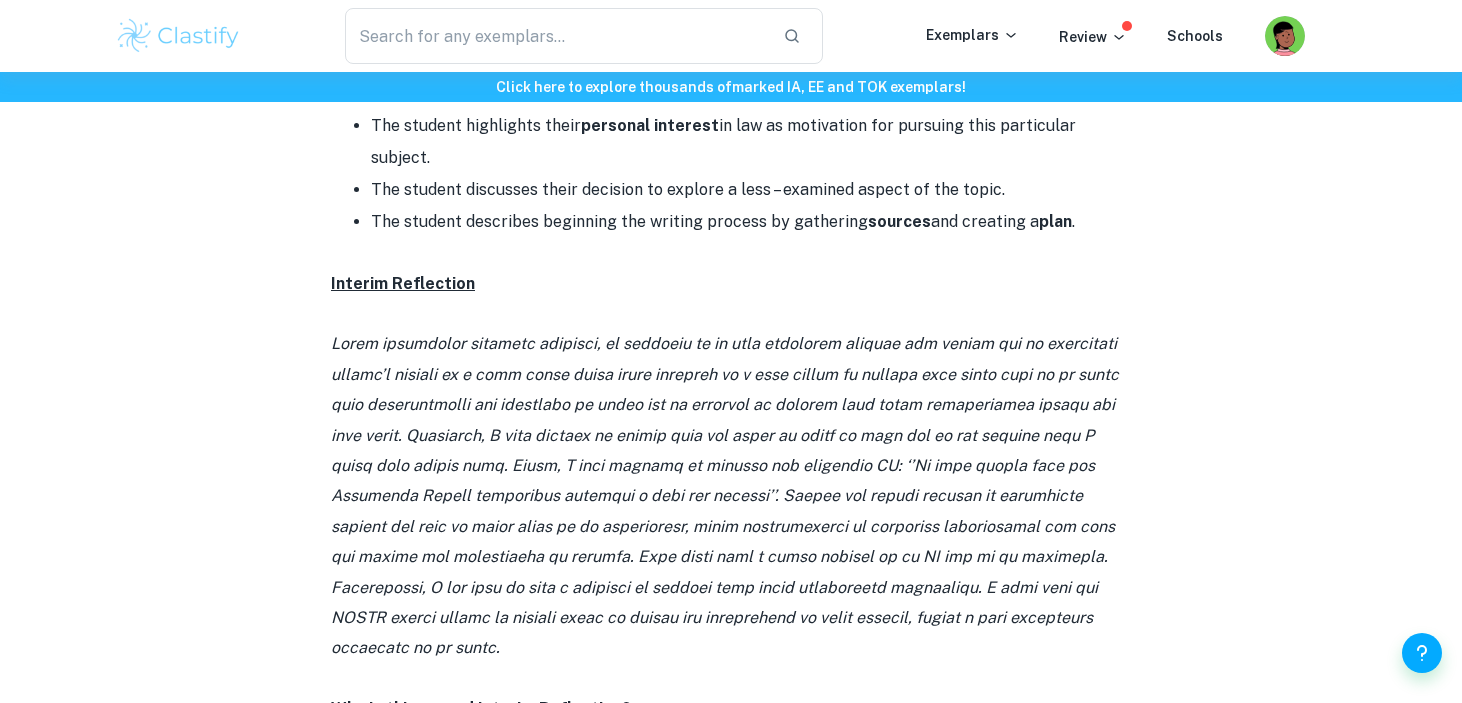 click on "EE Reflection Examples By  [PERSON_NAME] • [DATE] Get feedback on your   EE Marked only by official IB examiners Learn more Feeling uncertain about how to approach your Extended Essay reflections? Worry no more – Clastify is here to help. In this post we will provide you with a few examples of successful EE reflections, complete with insights that highlight what makes them effective.      EE Reflection Examples     Example 1   First Reflection    Due to my passion for history and my intention to study law at university, I decided to focus my EE on the Nuremberg Trials, which marked the beginning of international criminal law. Since there is plenty of research on their historical context, I wanted to approach the topic from a different angle. Thus, I chose to explore the extent to which the Nuremberg Trials could be considered "victor's justice," as argued by some historians and lawyers. I began my writing process by gathering sources and creating a rough plan to organize my arguments.     ." at bounding box center (731, 1664) 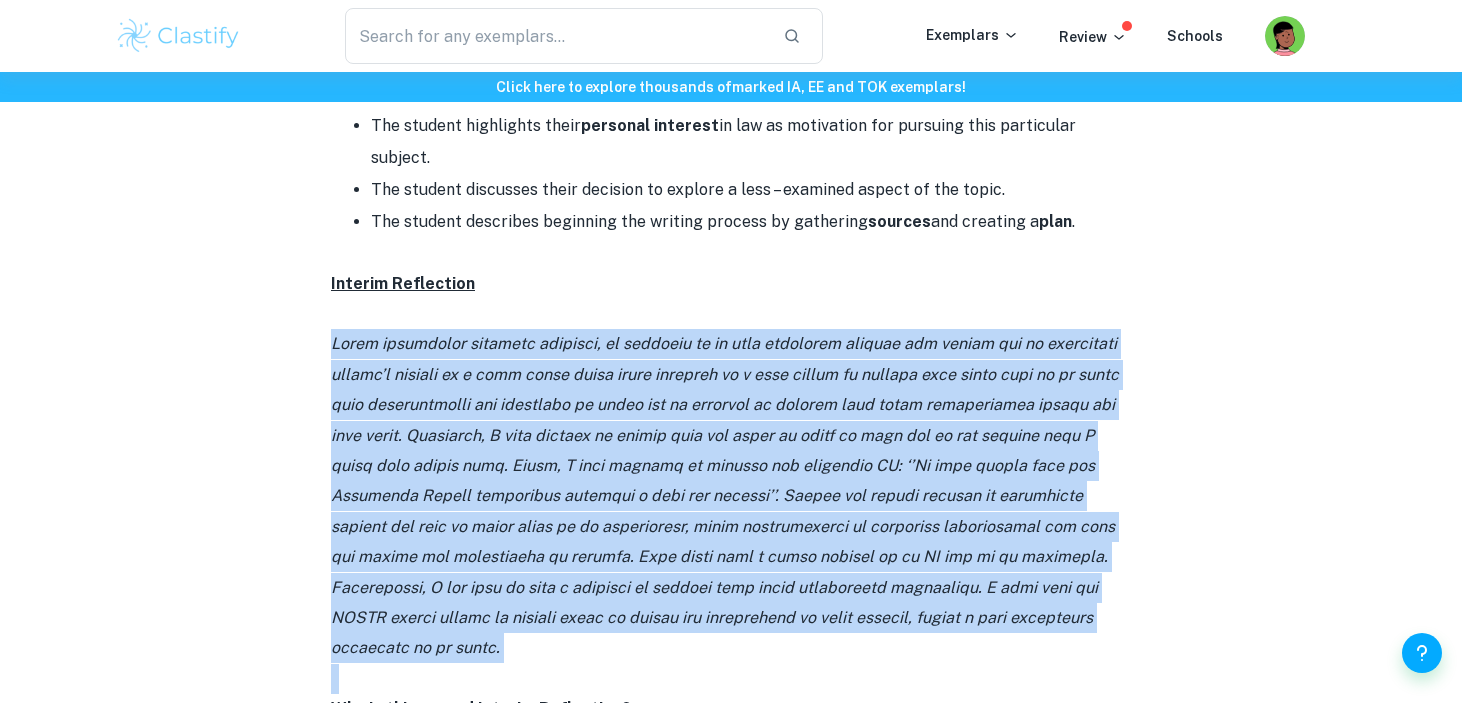 drag, startPoint x: 320, startPoint y: 636, endPoint x: 327, endPoint y: 302, distance: 334.07333 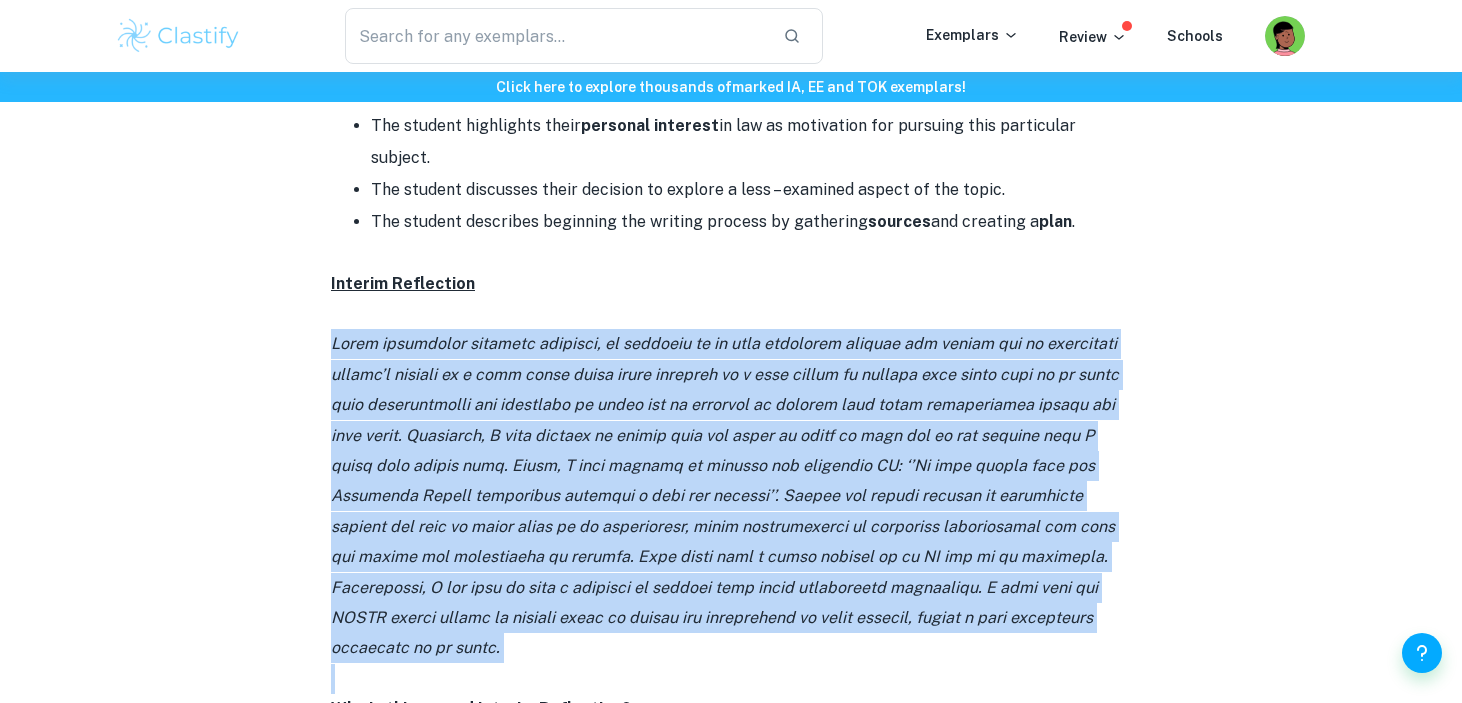 drag, startPoint x: 329, startPoint y: 302, endPoint x: 310, endPoint y: 616, distance: 314.5743 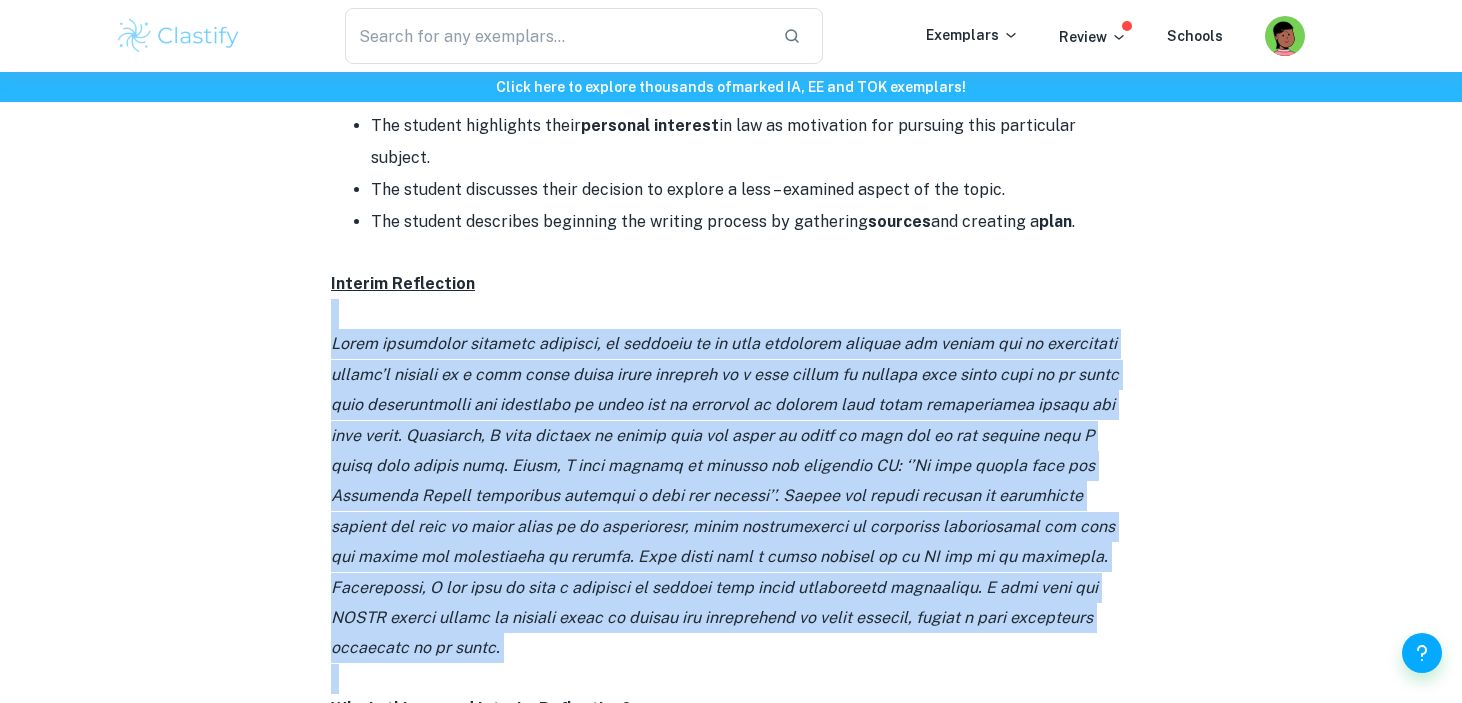 drag, startPoint x: 301, startPoint y: 621, endPoint x: 322, endPoint y: 279, distance: 342.64413 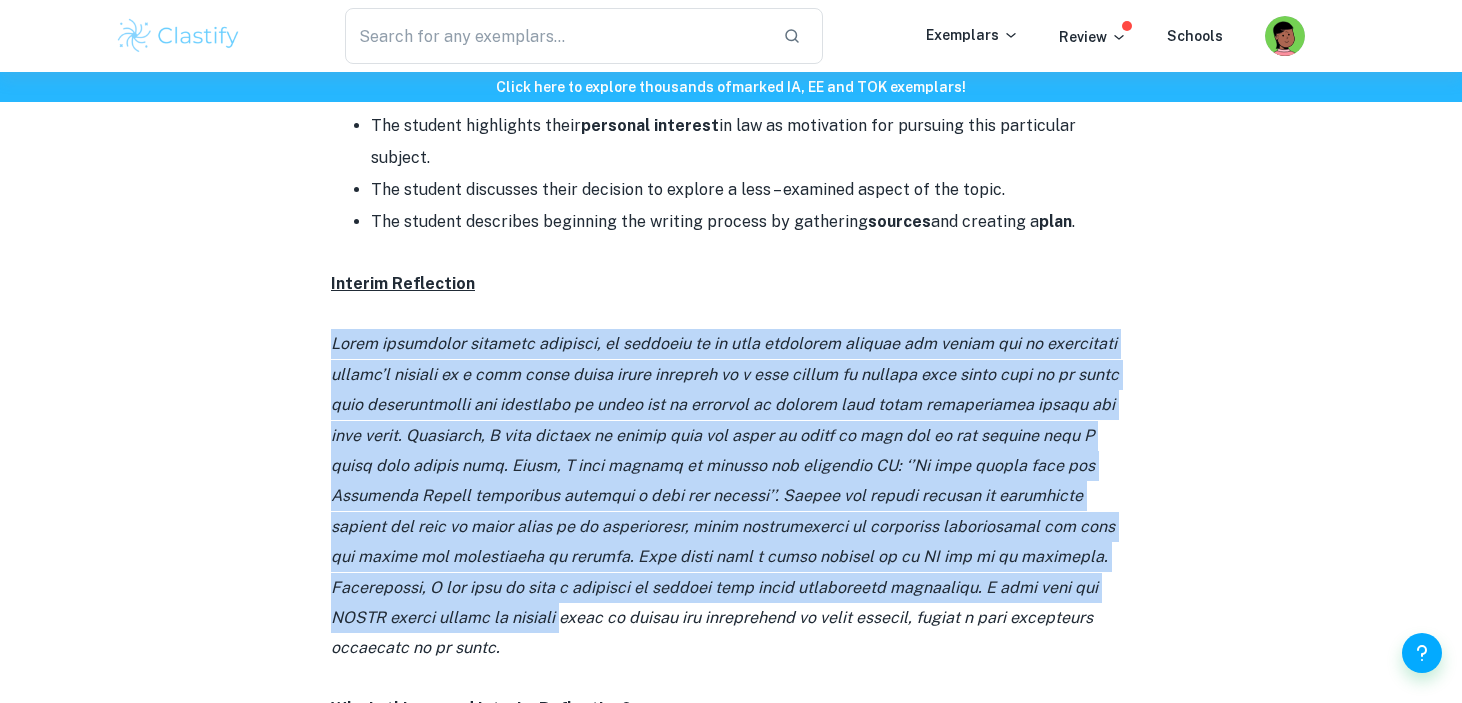 drag, startPoint x: 334, startPoint y: 280, endPoint x: 327, endPoint y: 619, distance: 339.07227 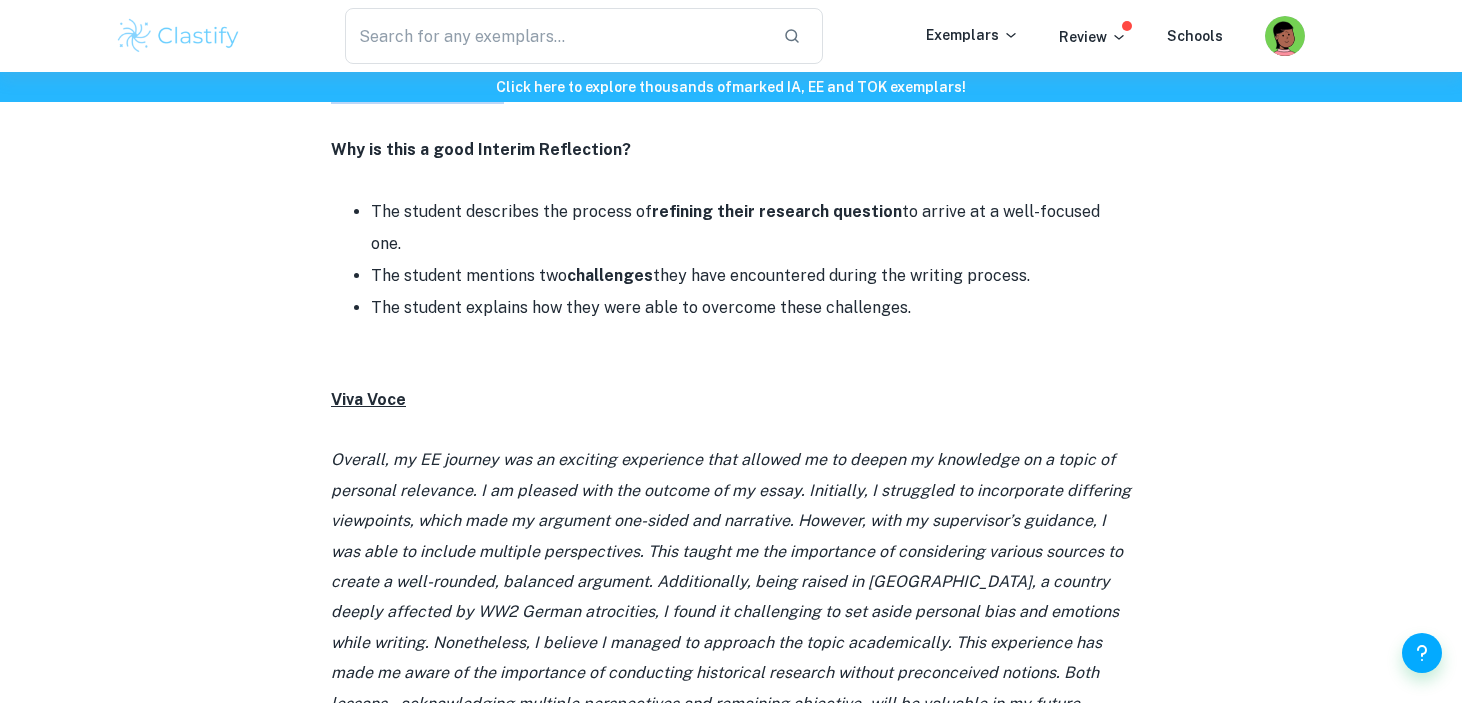 scroll, scrollTop: 1959, scrollLeft: 0, axis: vertical 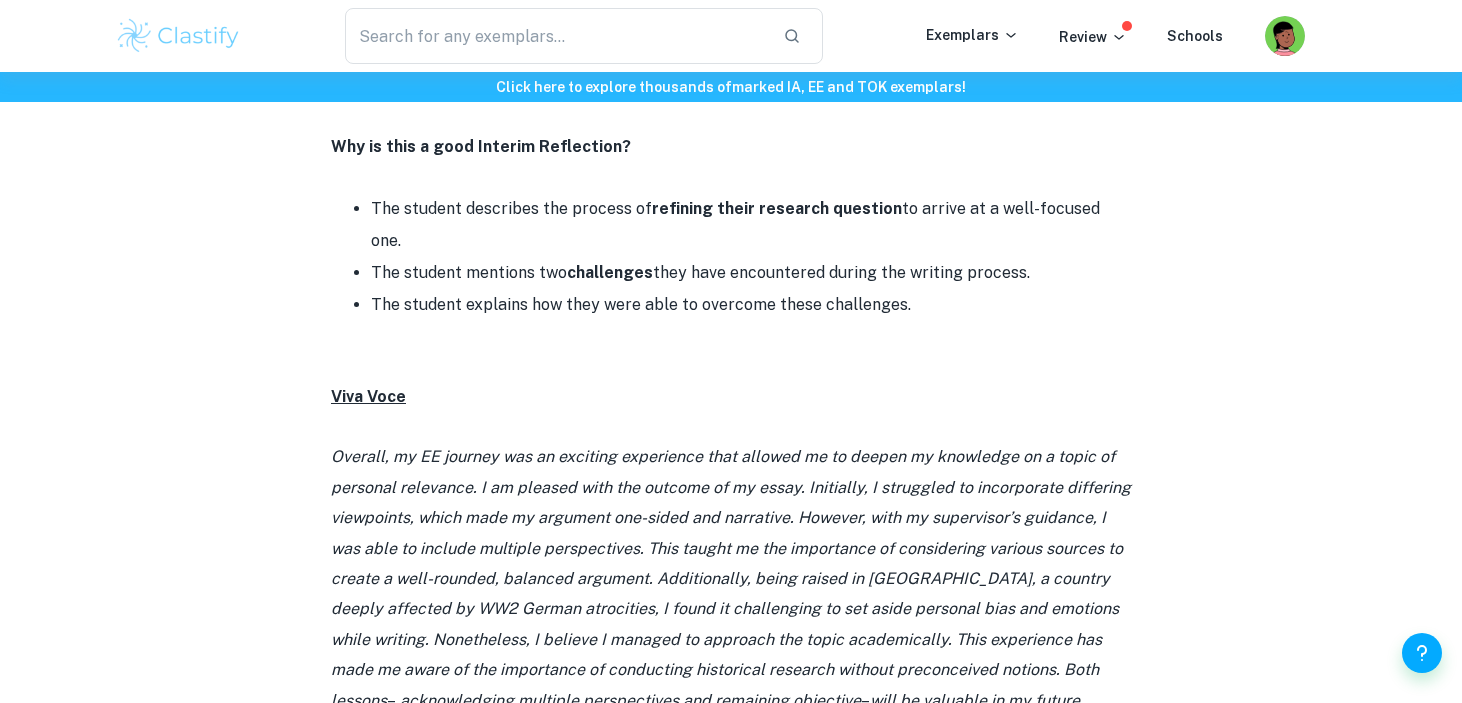 click on "EE Reflection Examples By  [PERSON_NAME] • [DATE] Get feedback on your   EE Marked only by official IB examiners Learn more Feeling uncertain about how to approach your Extended Essay reflections? Worry no more – Clastify is here to help. In this post we will provide you with a few examples of successful EE reflections, complete with insights that highlight what makes them effective.      EE Reflection Examples     Example 1   First Reflection    Due to my passion for history and my intention to study law at university, I decided to focus my EE on the Nuremberg Trials, which marked the beginning of international criminal law. Since there is plenty of research on their historical context, I wanted to approach the topic from a different angle. Thus, I chose to explore the extent to which the Nuremberg Trials could be considered "victor's justice," as argued by some historians and lawyers. I began my writing process by gathering sources and creating a rough plan to organize my arguments.     ." at bounding box center [731, 1102] 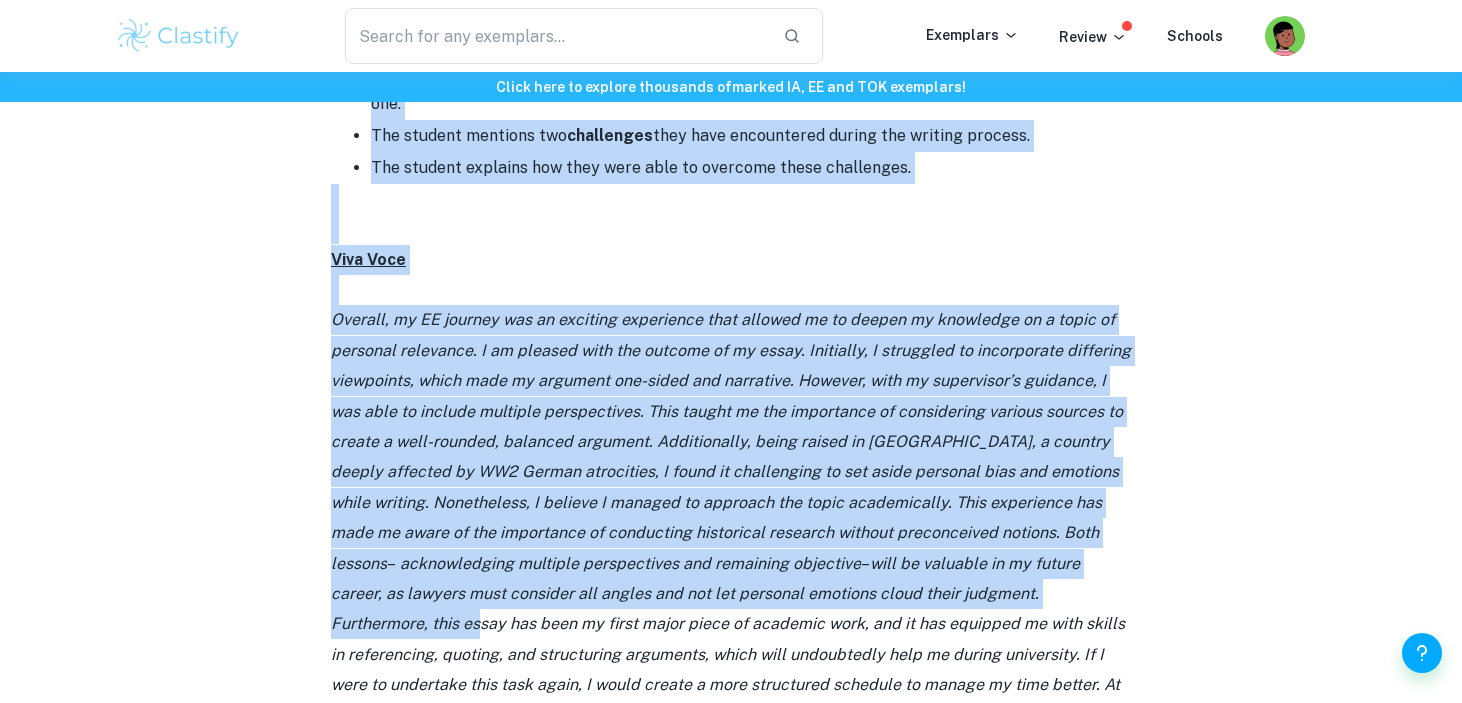 scroll, scrollTop: 2135, scrollLeft: 0, axis: vertical 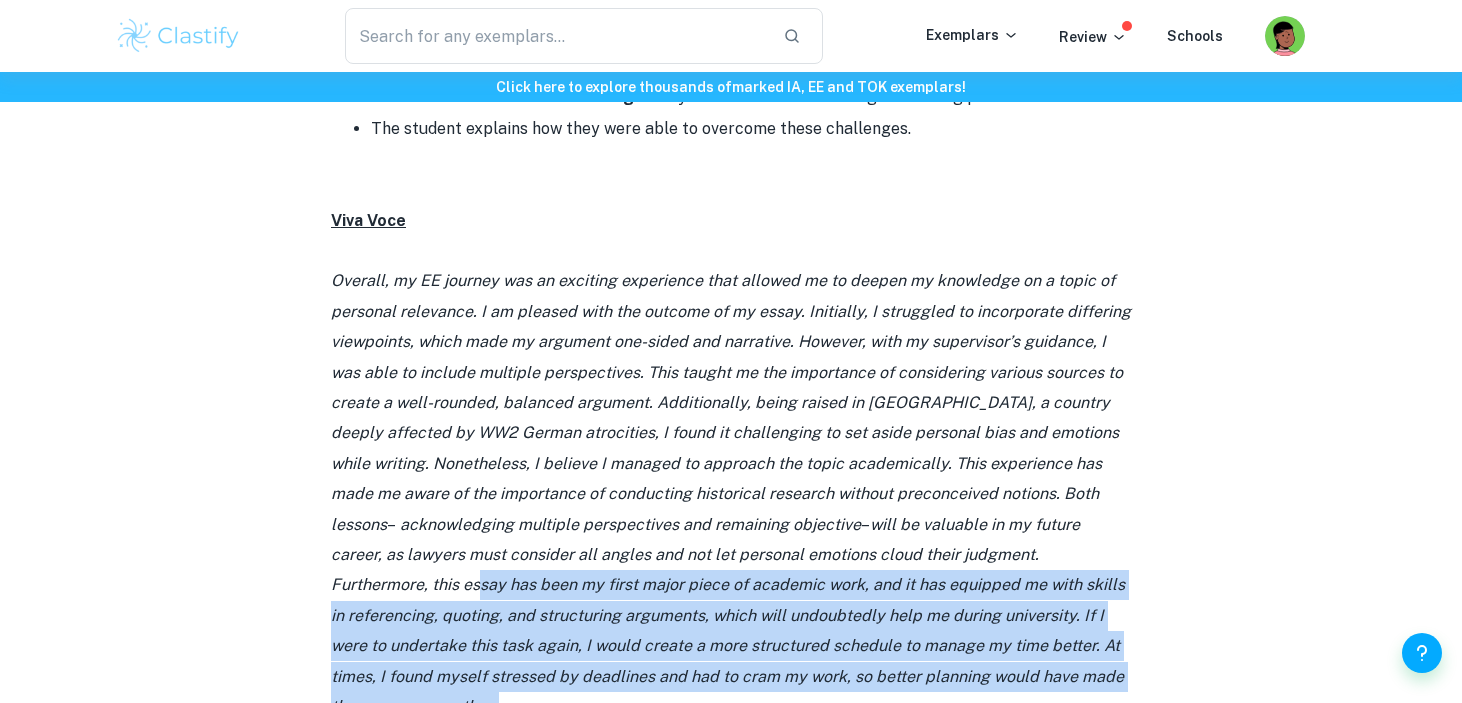 drag, startPoint x: 345, startPoint y: 627, endPoint x: 333, endPoint y: 633, distance: 13.416408 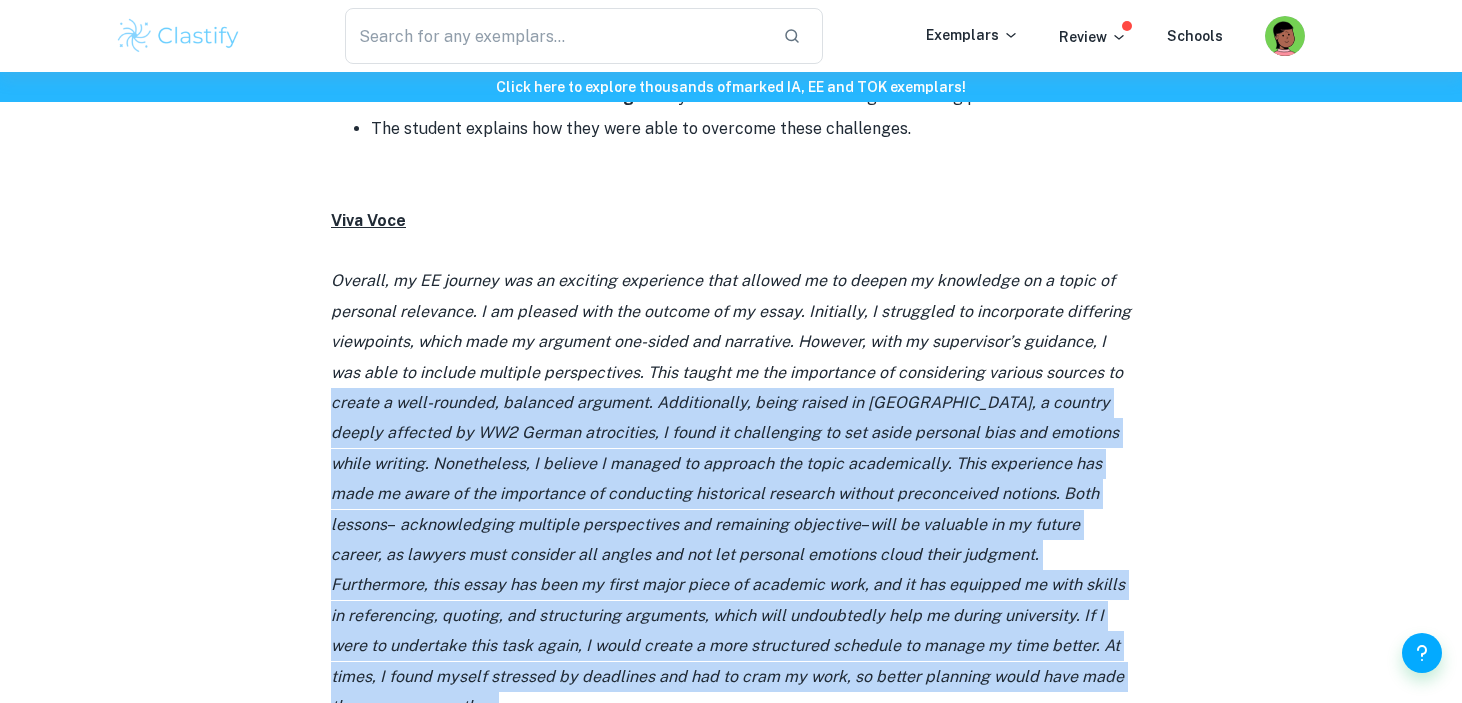 drag, startPoint x: 333, startPoint y: 633, endPoint x: 328, endPoint y: 289, distance: 344.03635 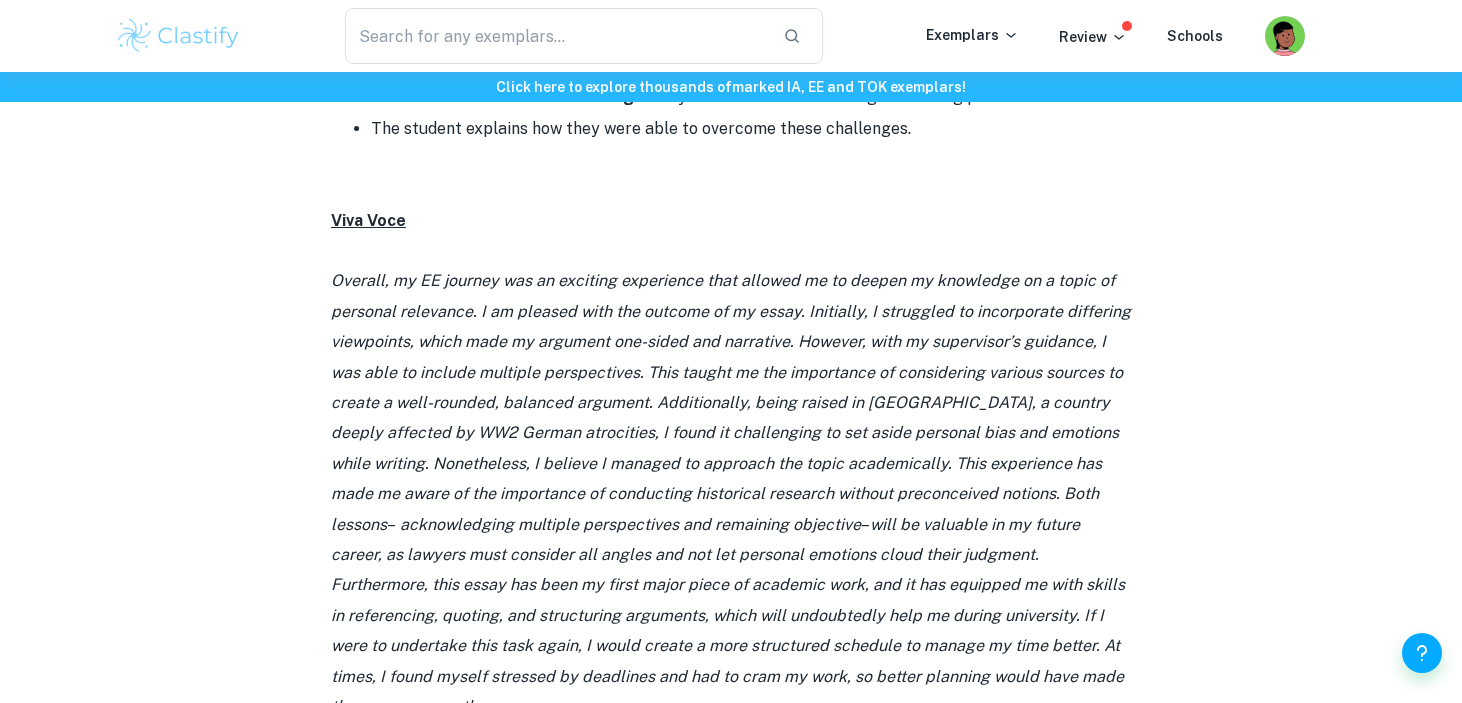 click on "EE Reflection Examples By  [PERSON_NAME] • [DATE] Get feedback on your   EE Marked only by official IB examiners Learn more Feeling uncertain about how to approach your Extended Essay reflections? Worry no more – Clastify is here to help. In this post we will provide you with a few examples of successful EE reflections, complete with insights that highlight what makes them effective.      EE Reflection Examples     Example 1   First Reflection    Due to my passion for history and my intention to study law at university, I decided to focus my EE on the Nuremberg Trials, which marked the beginning of international criminal law. Since there is plenty of research on their historical context, I wanted to approach the topic from a different angle. Thus, I chose to explore the extent to which the Nuremberg Trials could be considered "victor's justice," as argued by some historians and lawyers. I began my writing process by gathering sources and creating a rough plan to organize my arguments.     ." at bounding box center (731, 926) 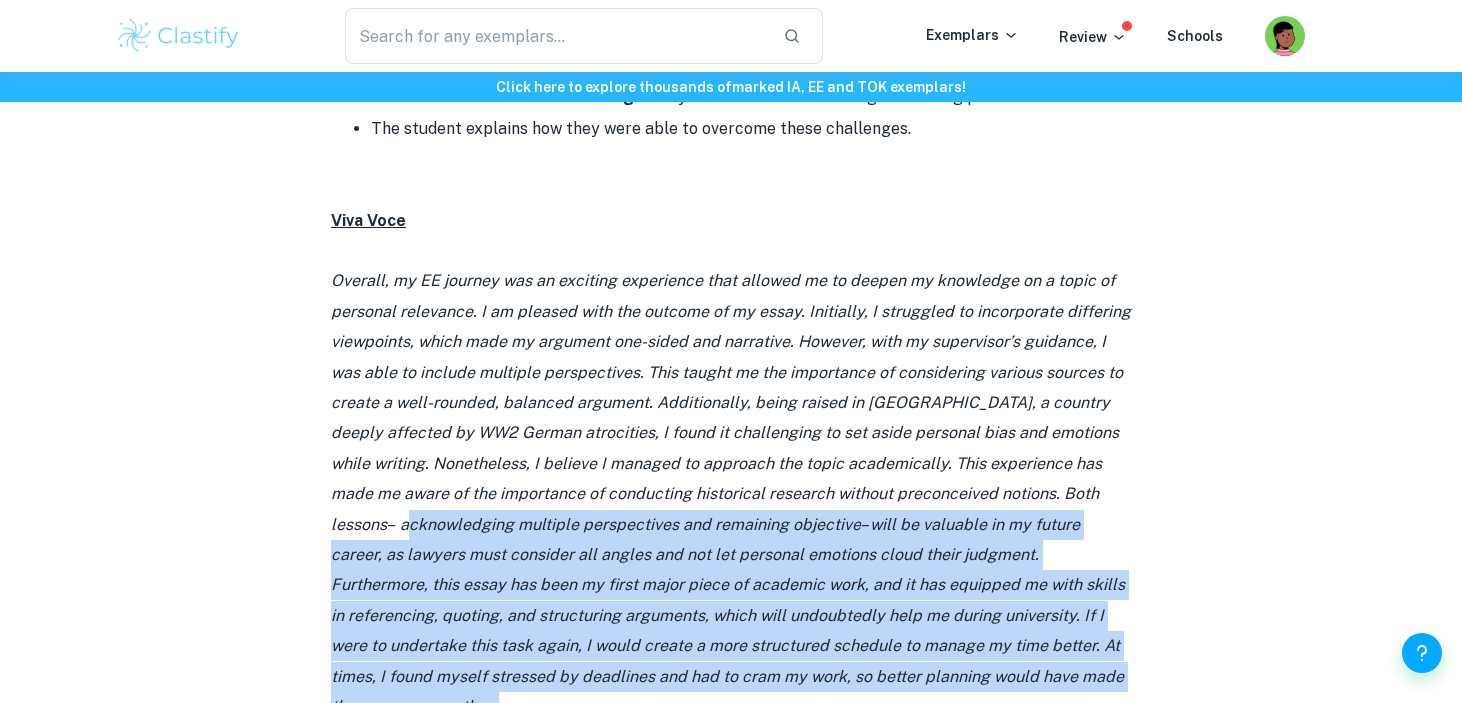 drag, startPoint x: 299, startPoint y: 640, endPoint x: 336, endPoint y: 404, distance: 238.88281 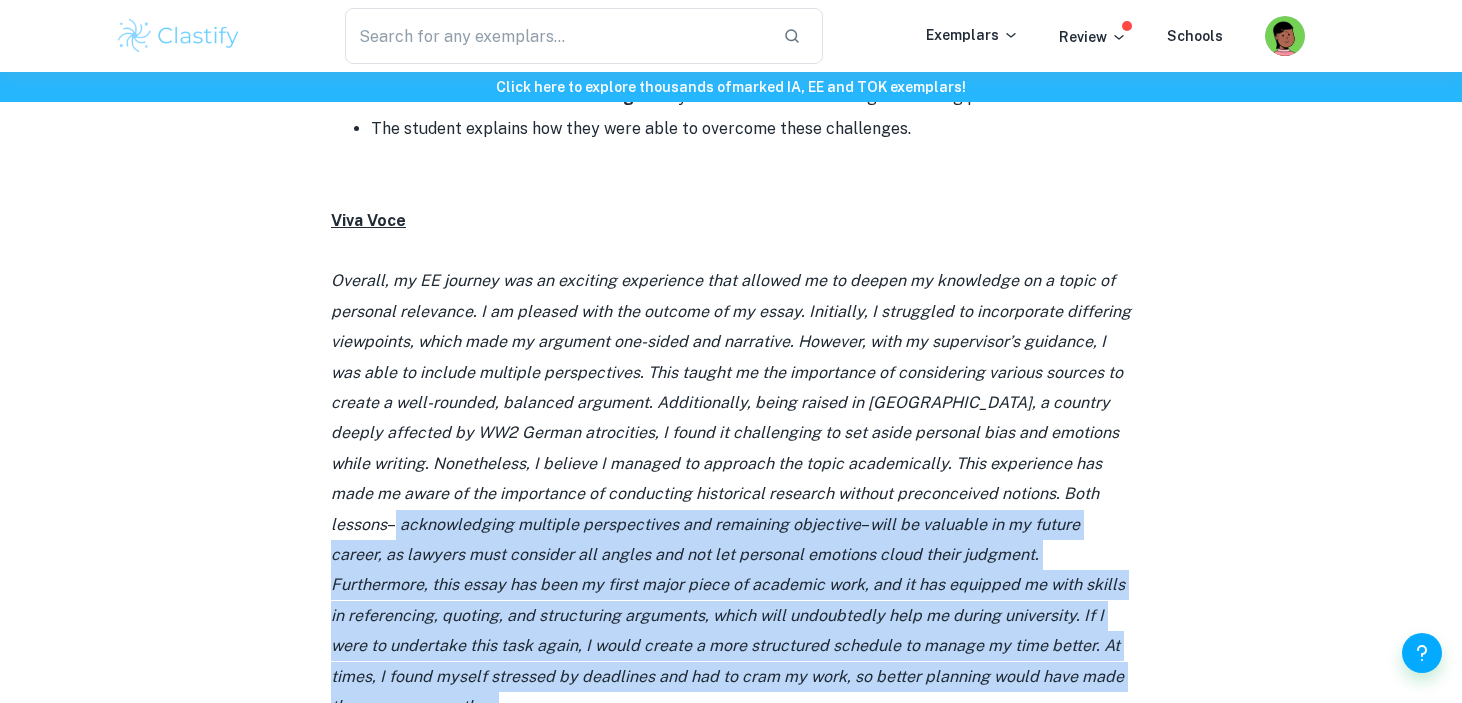 drag, startPoint x: 315, startPoint y: 418, endPoint x: 340, endPoint y: 632, distance: 215.45534 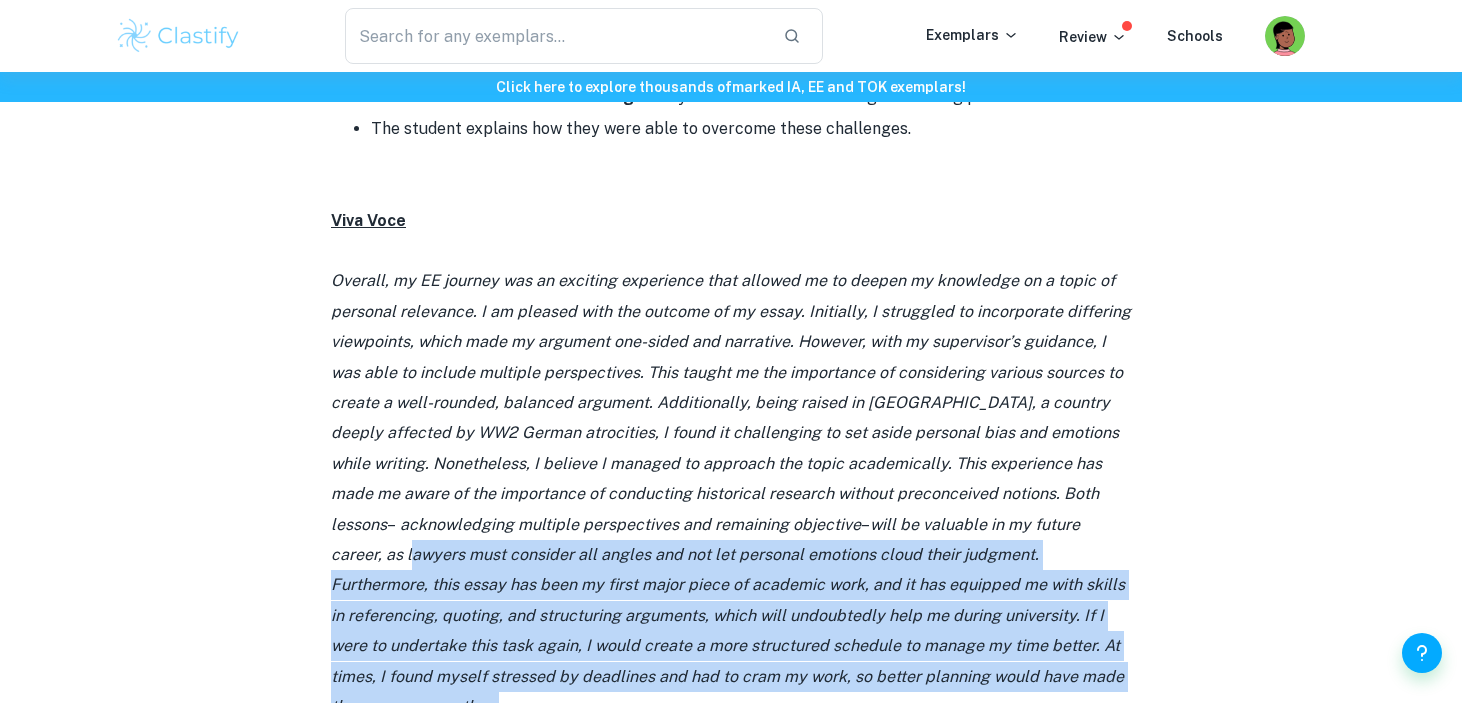 drag, startPoint x: 317, startPoint y: 638, endPoint x: 339, endPoint y: 431, distance: 208.1658 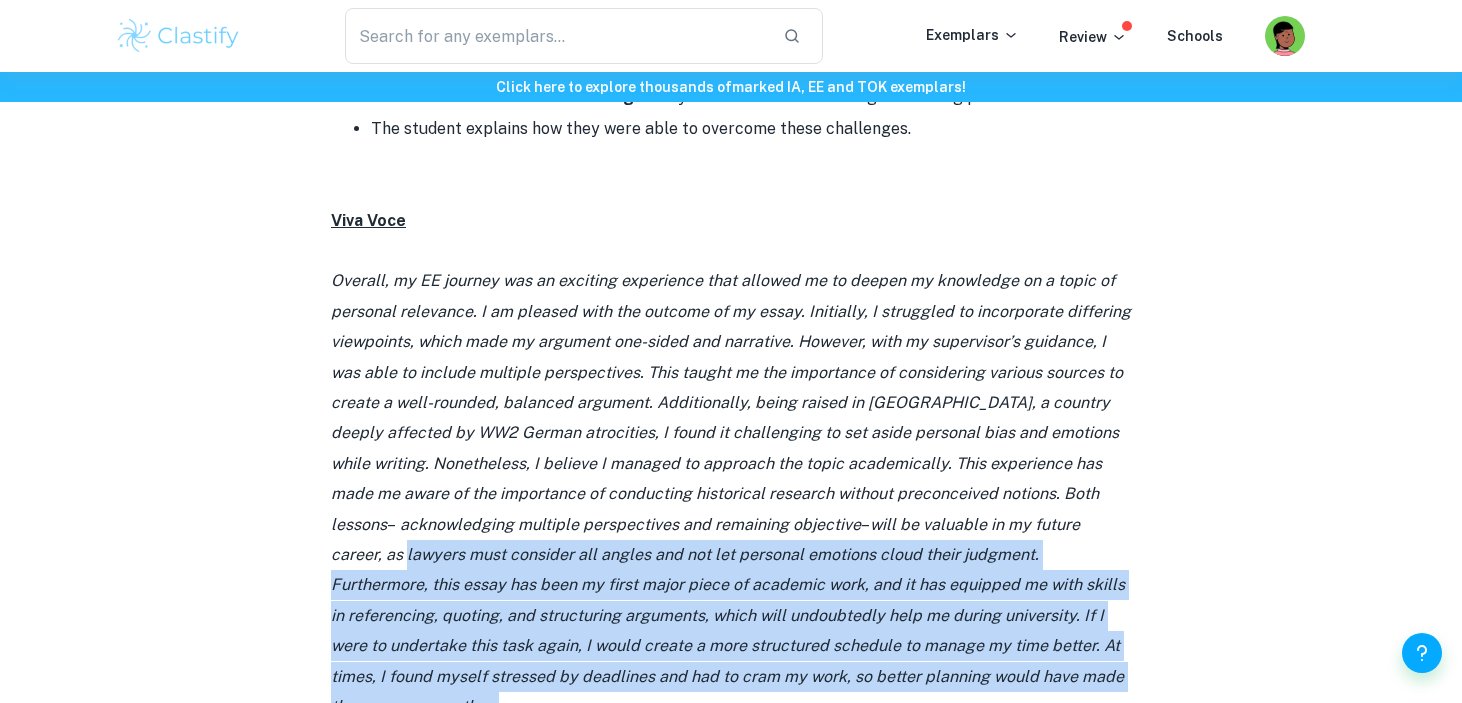 drag, startPoint x: 338, startPoint y: 431, endPoint x: 300, endPoint y: 626, distance: 198.66806 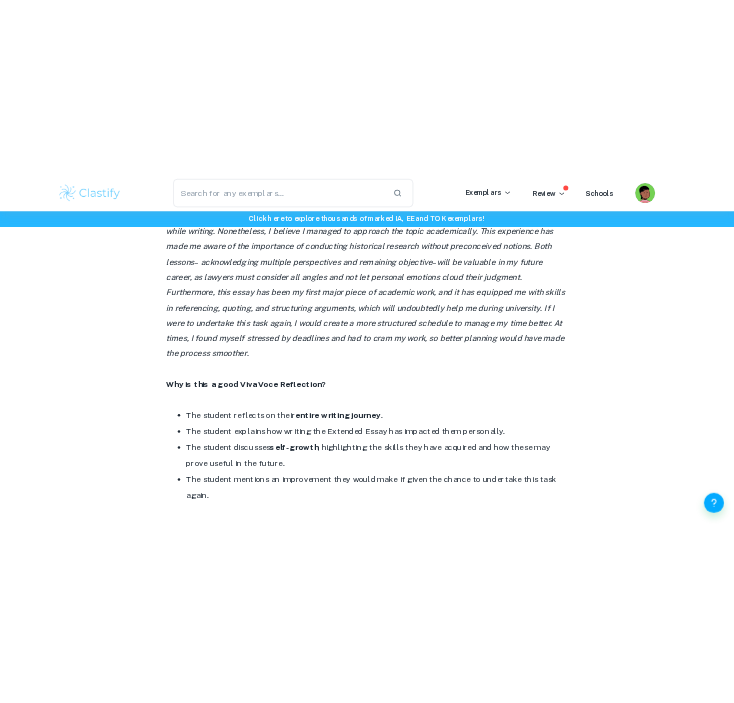 scroll, scrollTop: 2508, scrollLeft: 0, axis: vertical 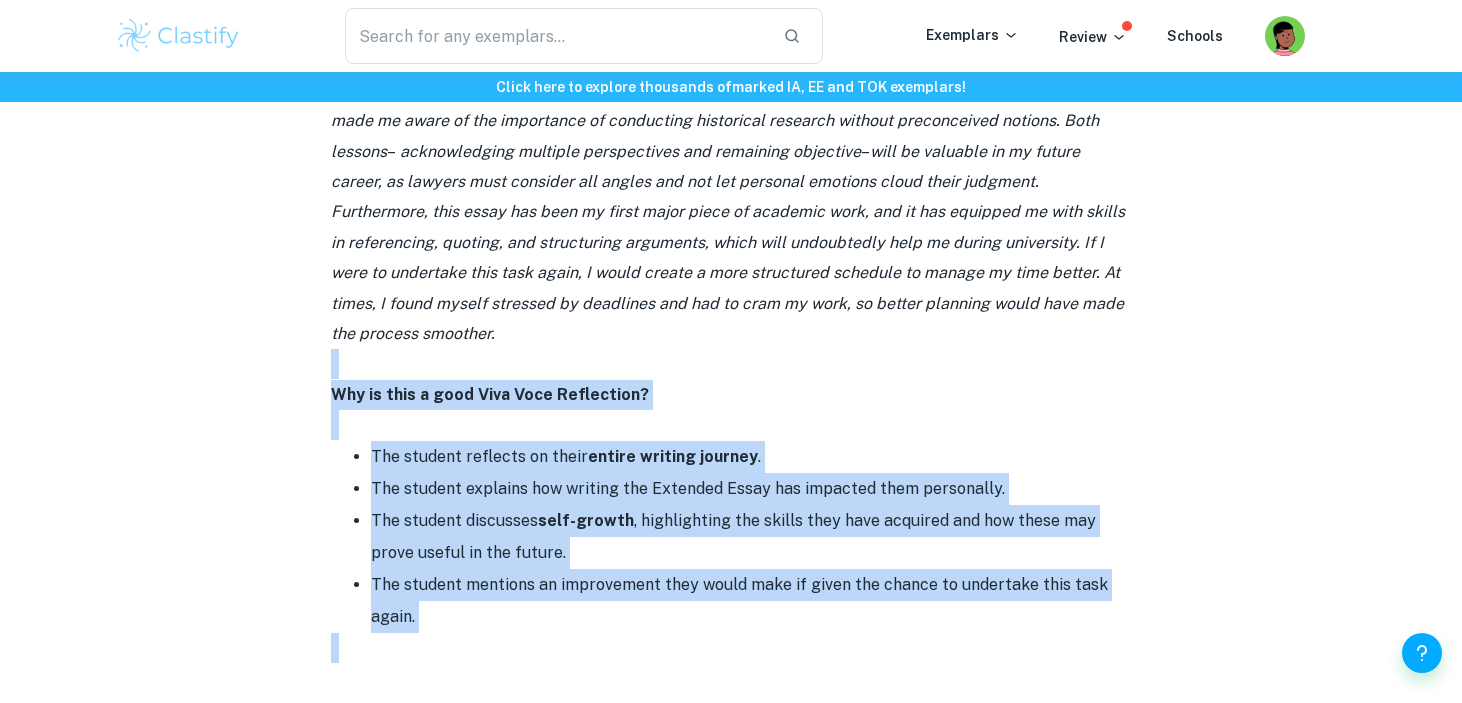drag, startPoint x: 332, startPoint y: 252, endPoint x: 321, endPoint y: 545, distance: 293.20642 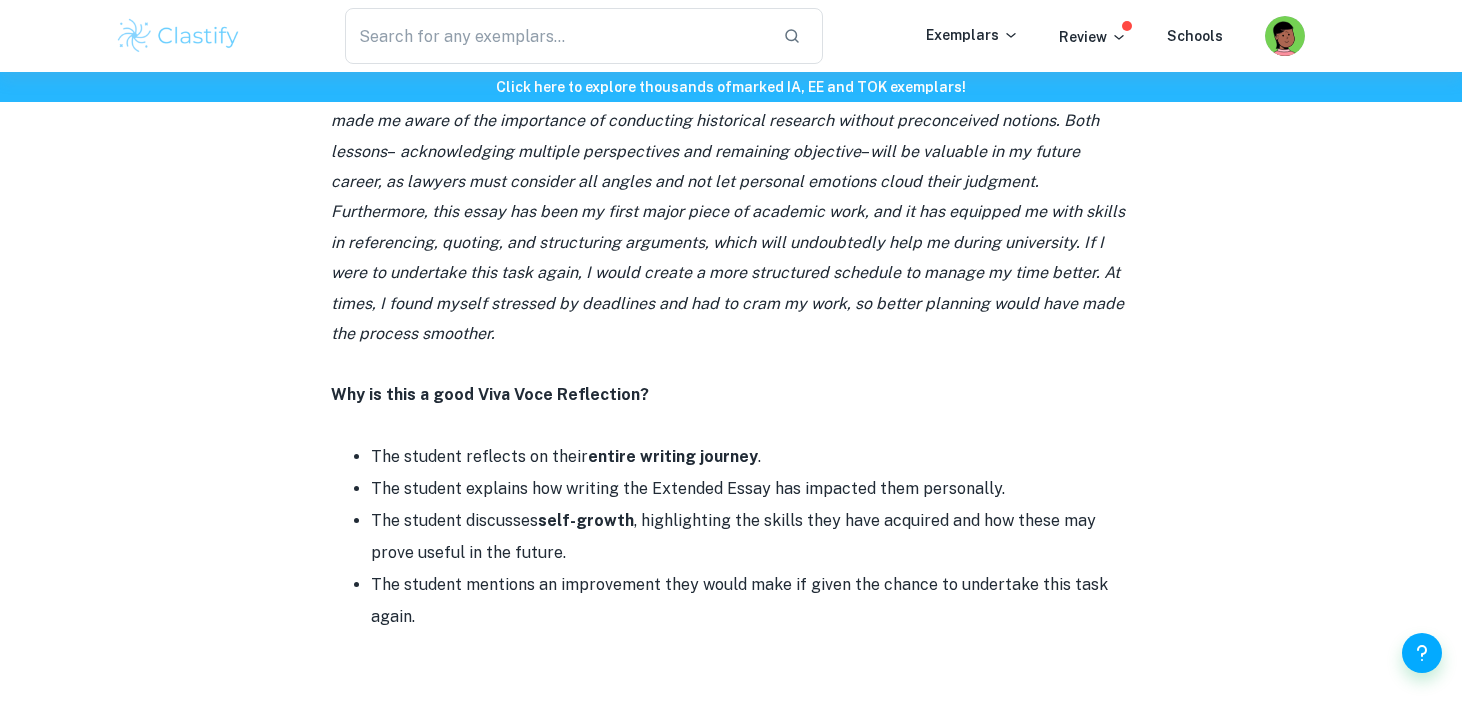 click on "EE Reflection Examples By  [PERSON_NAME] • [DATE] Get feedback on your   EE Marked only by official IB examiners Learn more Feeling uncertain about how to approach your Extended Essay reflections? Worry no more – Clastify is here to help. In this post we will provide you with a few examples of successful EE reflections, complete with insights that highlight what makes them effective.      EE Reflection Examples     Example 1   First Reflection    Due to my passion for history and my intention to study law at university, I decided to focus my EE on the Nuremberg Trials, which marked the beginning of international criminal law. Since there is plenty of research on their historical context, I wanted to approach the topic from a different angle. Thus, I chose to explore the extent to which the Nuremberg Trials could be considered "victor's justice," as argued by some historians and lawyers. I began my writing process by gathering sources and creating a rough plan to organize my arguments.     ." at bounding box center (731, 553) 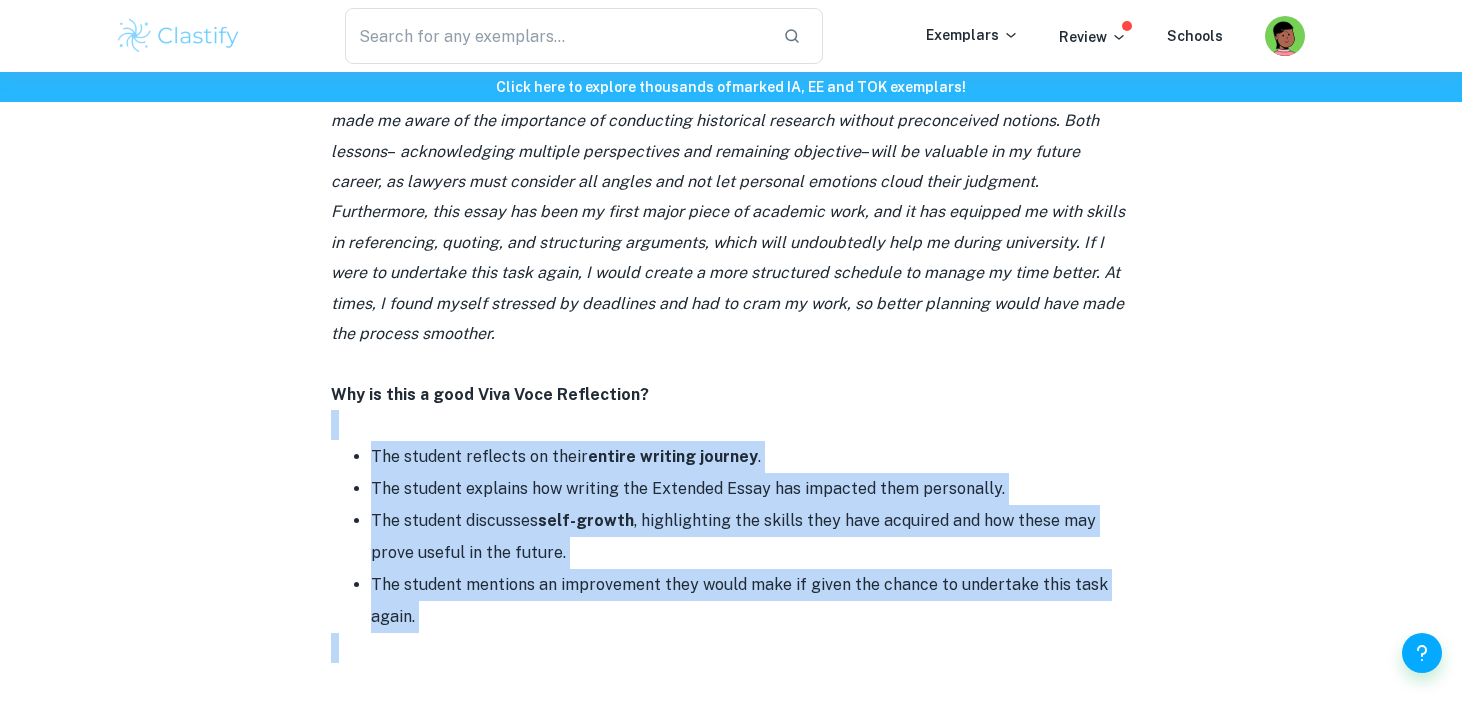 drag, startPoint x: 310, startPoint y: 551, endPoint x: 315, endPoint y: 315, distance: 236.05296 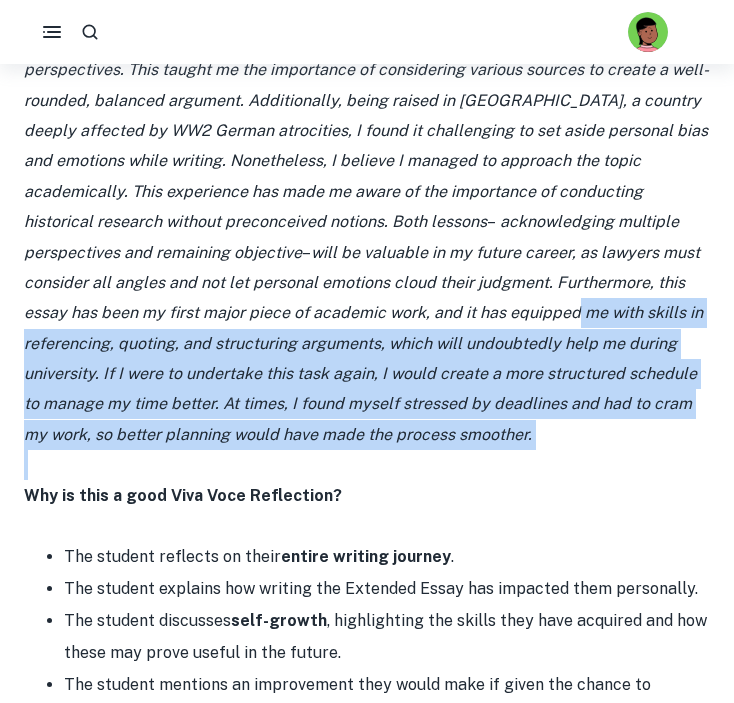 drag, startPoint x: 352, startPoint y: 241, endPoint x: 449, endPoint y: 405, distance: 190.53871 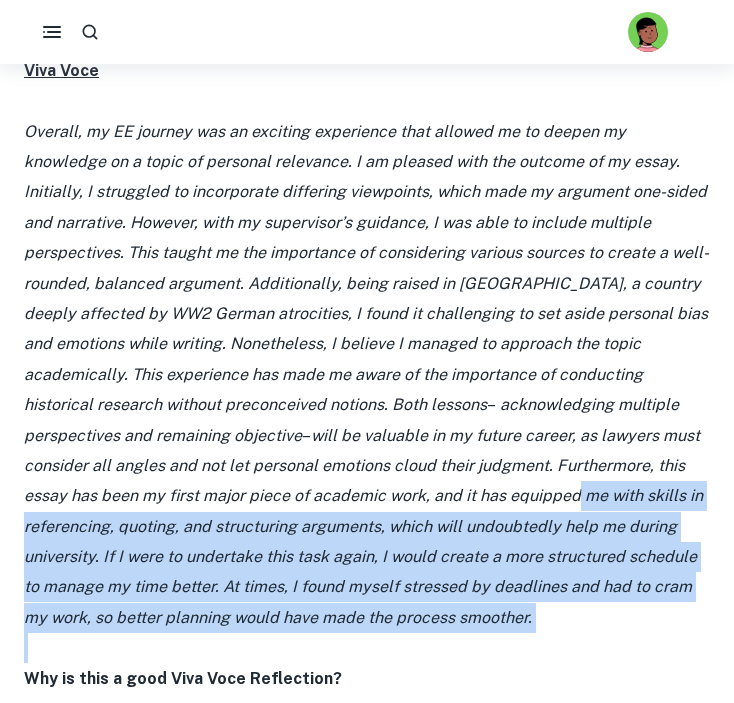 scroll, scrollTop: 2352, scrollLeft: 0, axis: vertical 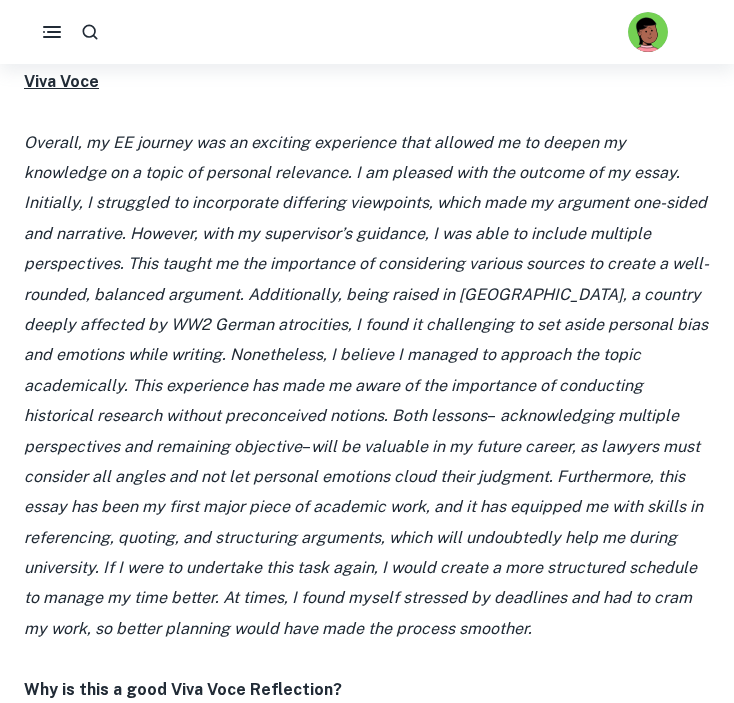 click on "Overall, my EE journey was an exciting experience that allowed me to deepen my knowledge on a topic of personal relevance. I am pleased with the outcome of my essay. Initially, I struggled to incorporate differing viewpoints, which made my argument one-sided and narrative. However, with my supervisor’s guidance, I was able to include multiple perspectives. This taught me the importance of considering various sources to create a well-rounded, balanced argument. Additionally, being raised in [GEOGRAPHIC_DATA], a country deeply affected by WW2 German atrocities, I found it challenging to set aside personal bias and emotions while writing. Nonetheless, I believe I managed to approach the topic academically. This experience has made me aware of the importance of conducting historical research without preconceived notions. Both lessons  –   acknowledging multiple perspectives and remaining objective  –" at bounding box center (367, 386) 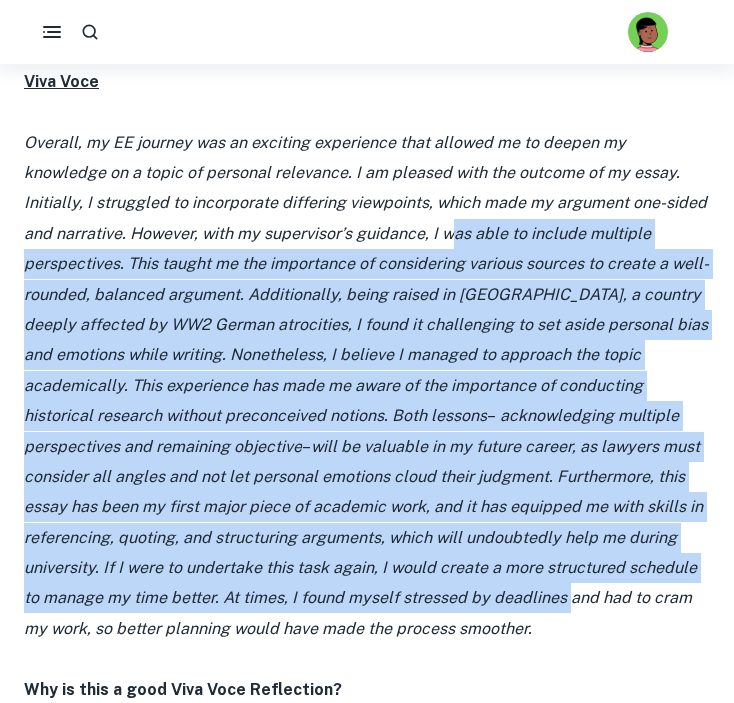 drag, startPoint x: 424, startPoint y: 551, endPoint x: 424, endPoint y: 191, distance: 360 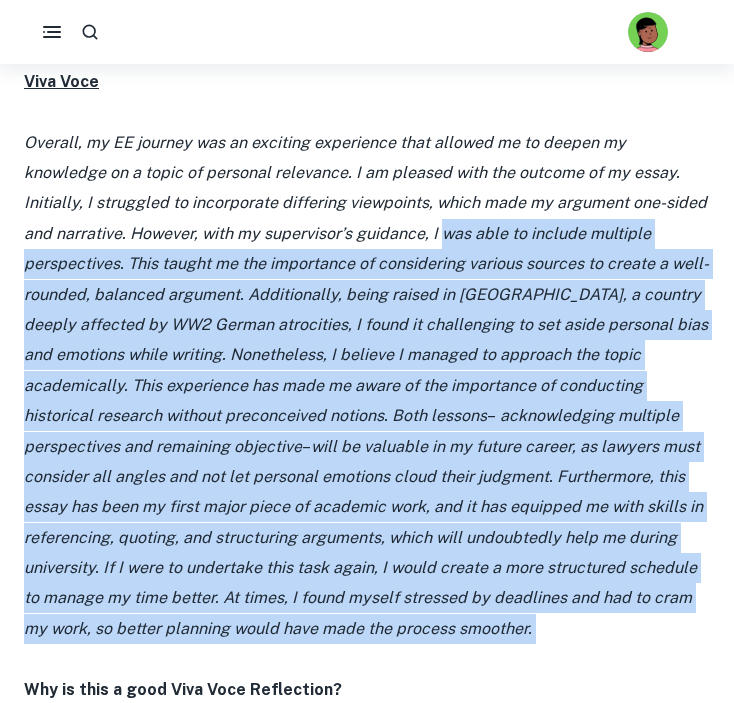 drag, startPoint x: 424, startPoint y: 191, endPoint x: 438, endPoint y: 589, distance: 398.24615 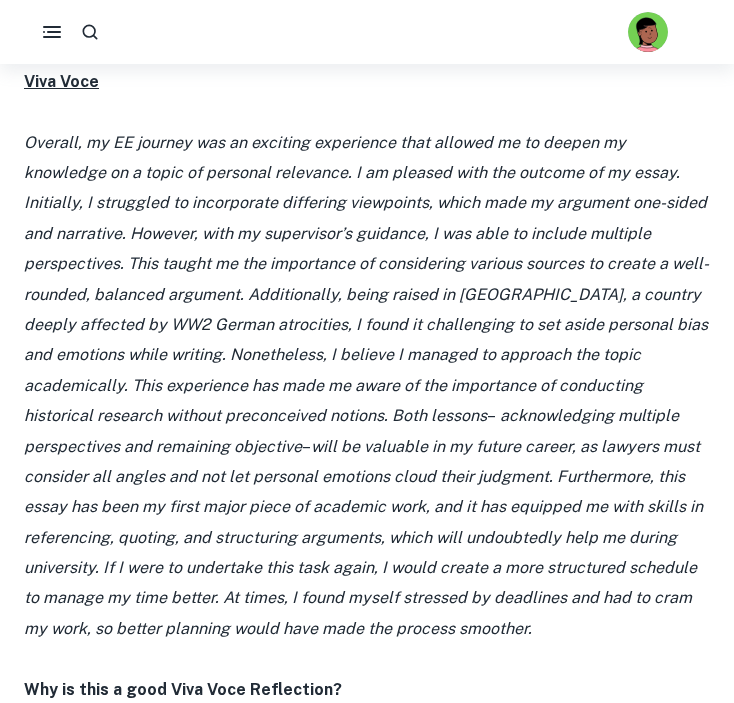 drag, startPoint x: 438, startPoint y: 589, endPoint x: 439, endPoint y: 410, distance: 179.00279 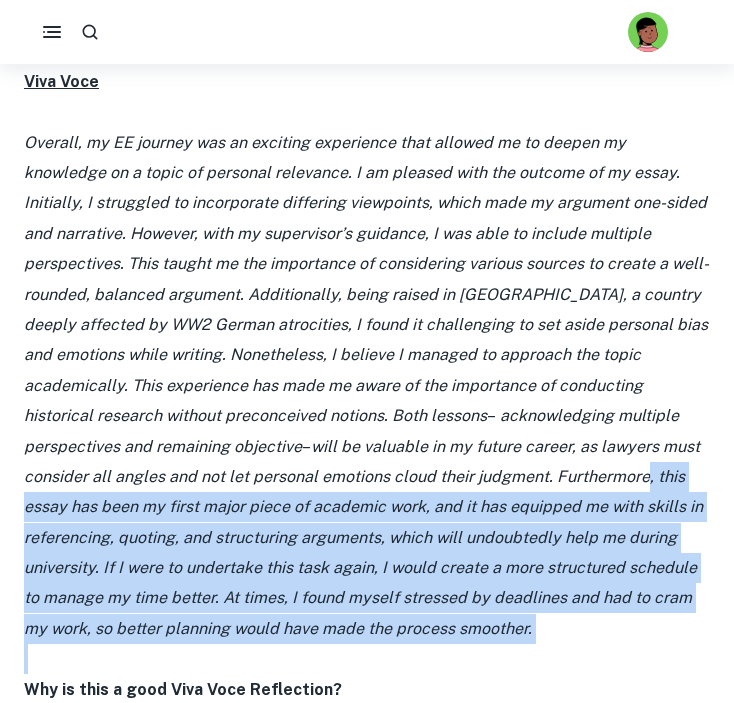drag, startPoint x: 439, startPoint y: 410, endPoint x: 435, endPoint y: 603, distance: 193.04144 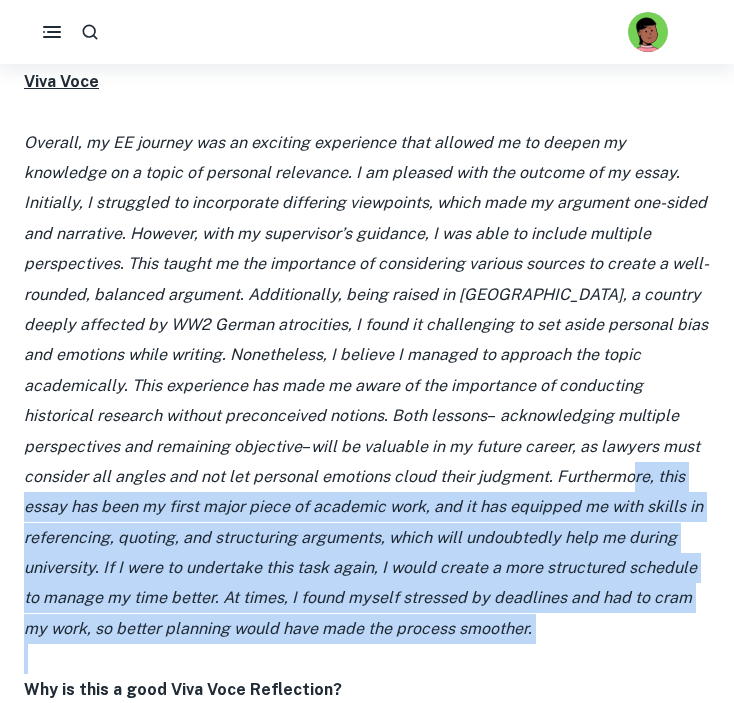 drag, startPoint x: 409, startPoint y: 603, endPoint x: 425, endPoint y: 408, distance: 195.6553 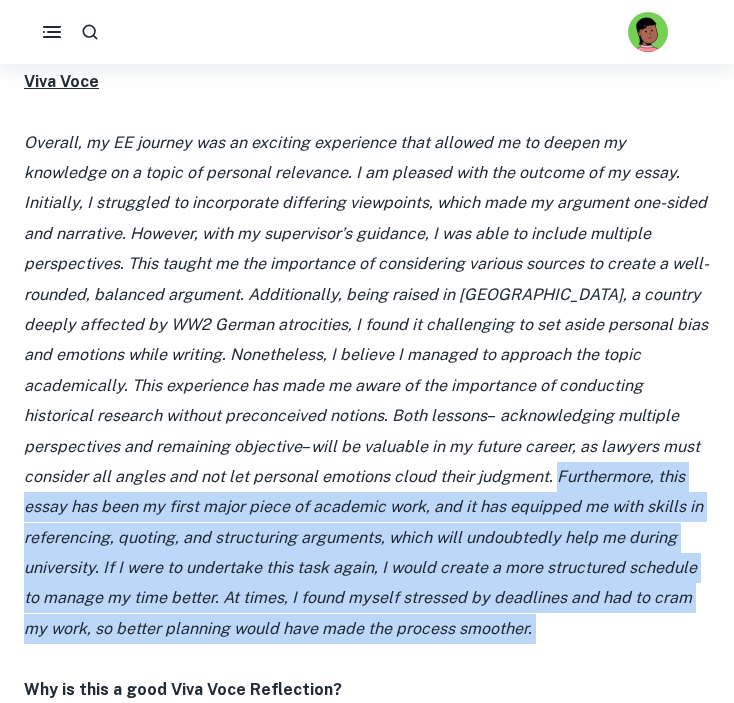drag, startPoint x: 425, startPoint y: 406, endPoint x: 428, endPoint y: 585, distance: 179.02513 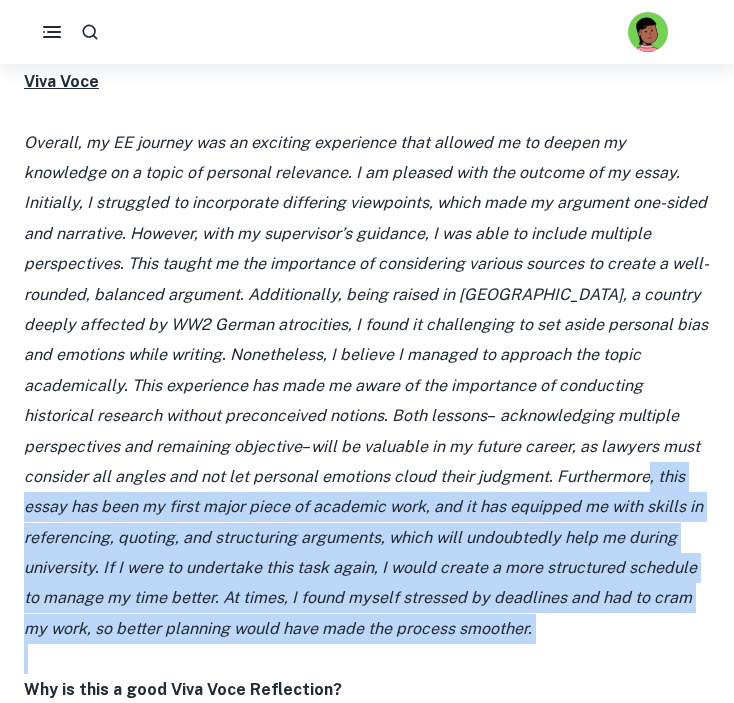 drag, startPoint x: 411, startPoint y: 590, endPoint x: 440, endPoint y: 429, distance: 163.59096 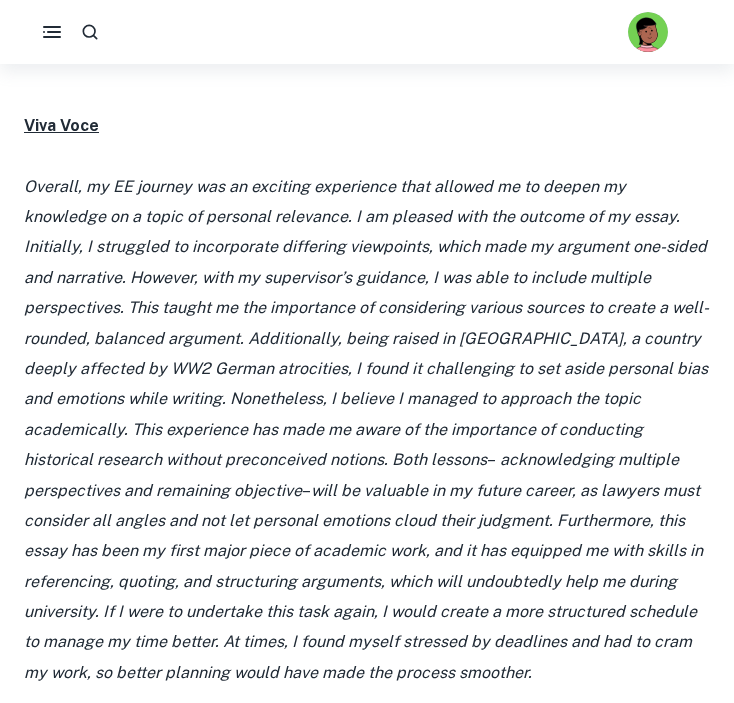 scroll, scrollTop: 2310, scrollLeft: 0, axis: vertical 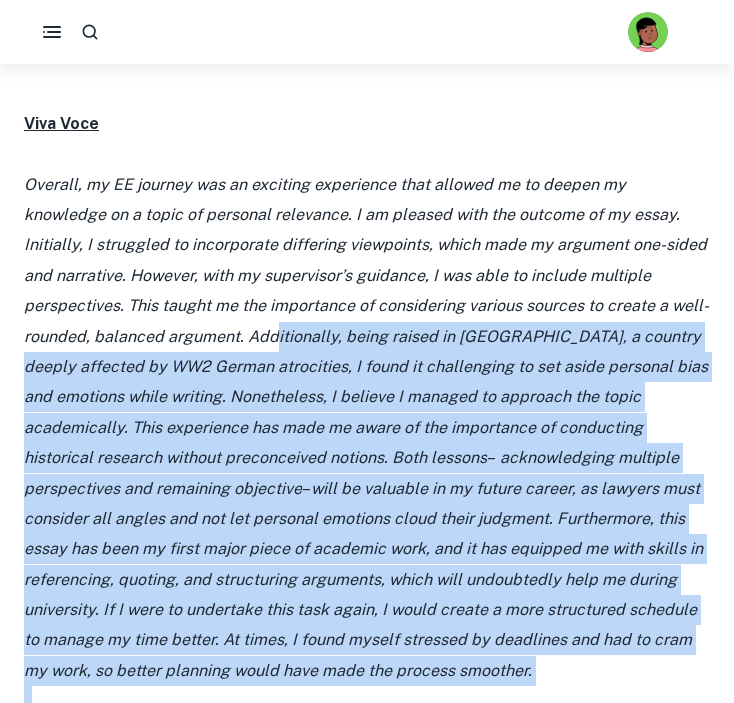 drag, startPoint x: 273, startPoint y: 269, endPoint x: 396, endPoint y: 663, distance: 412.75296 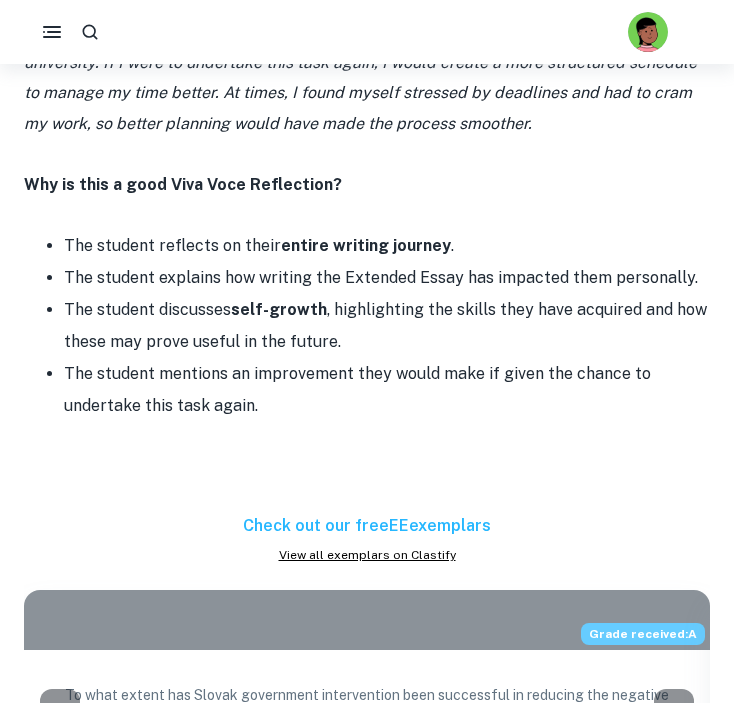 click at bounding box center (367, 468) 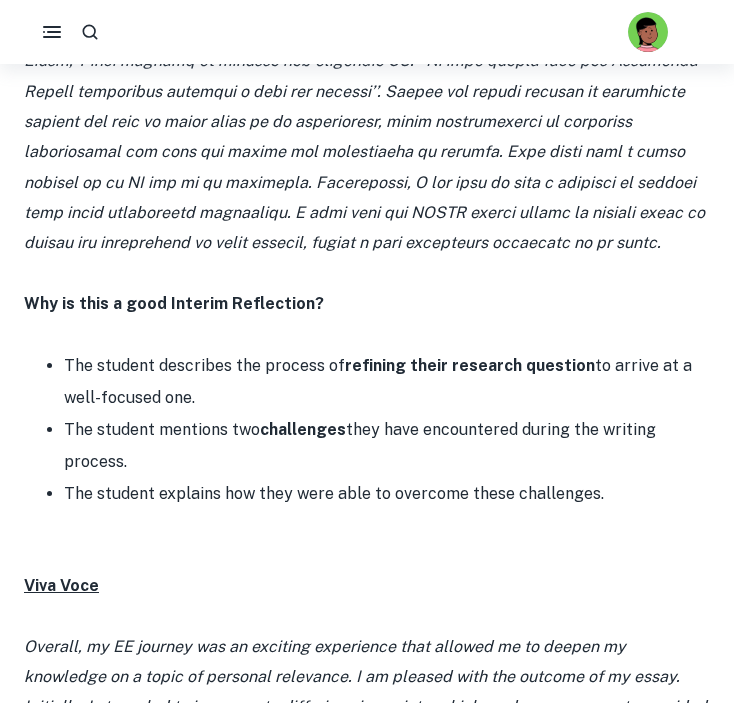 scroll, scrollTop: 1806, scrollLeft: 0, axis: vertical 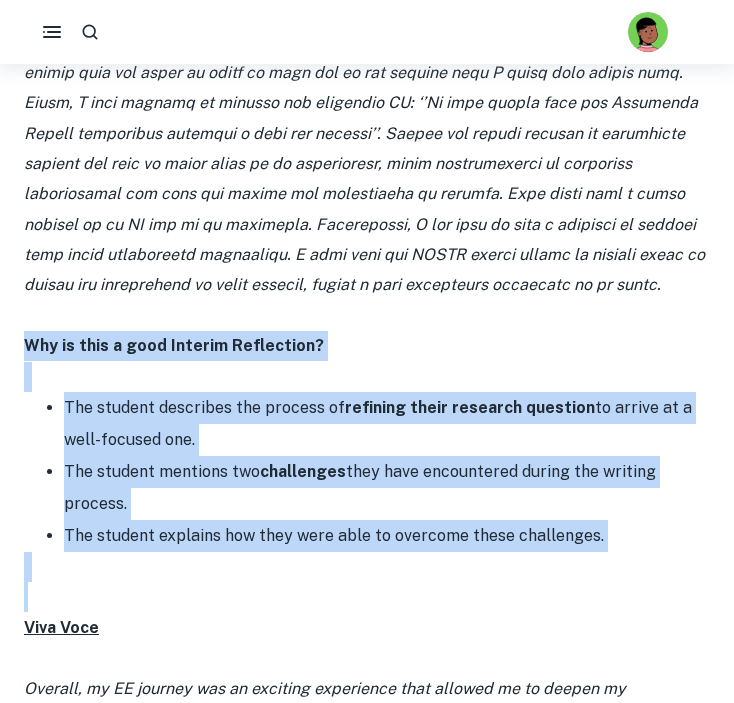 drag, startPoint x: 336, startPoint y: 540, endPoint x: 339, endPoint y: 278, distance: 262.01718 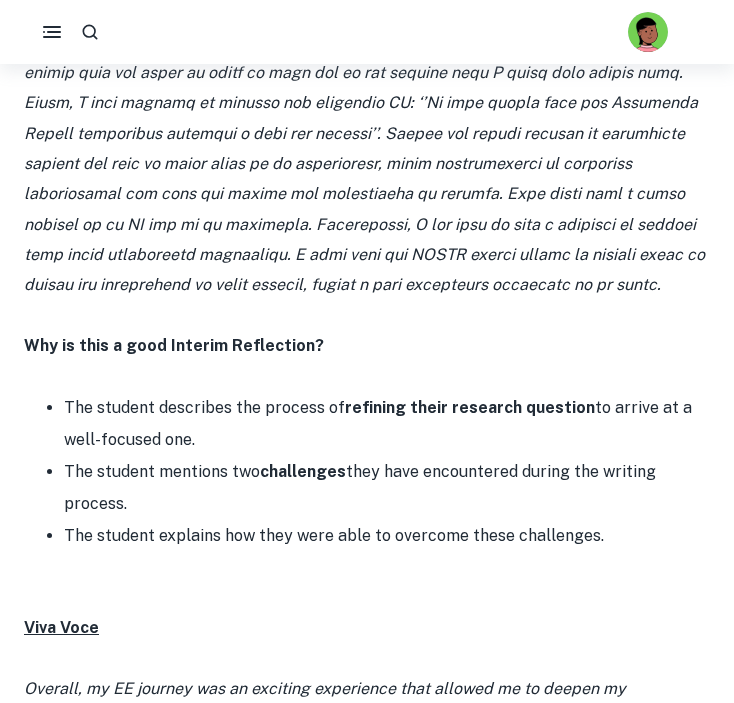 drag, startPoint x: 342, startPoint y: 564, endPoint x: 357, endPoint y: 390, distance: 174.64536 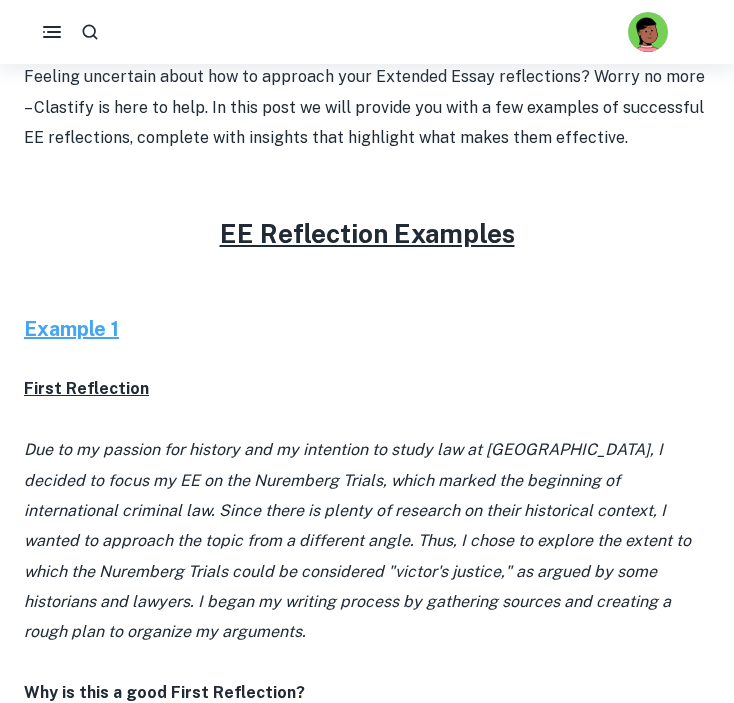 scroll, scrollTop: 943, scrollLeft: 0, axis: vertical 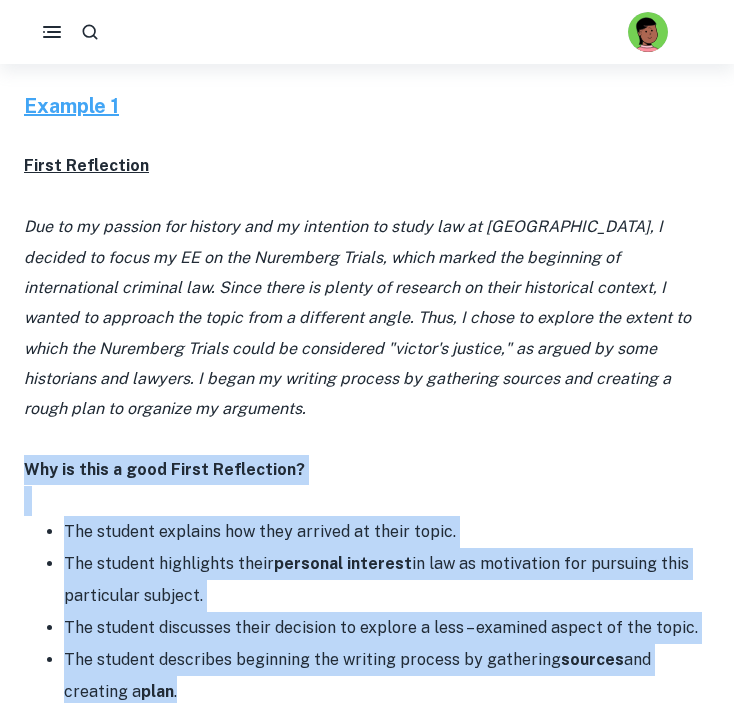 drag, startPoint x: 347, startPoint y: 400, endPoint x: 308, endPoint y: 664, distance: 266.86514 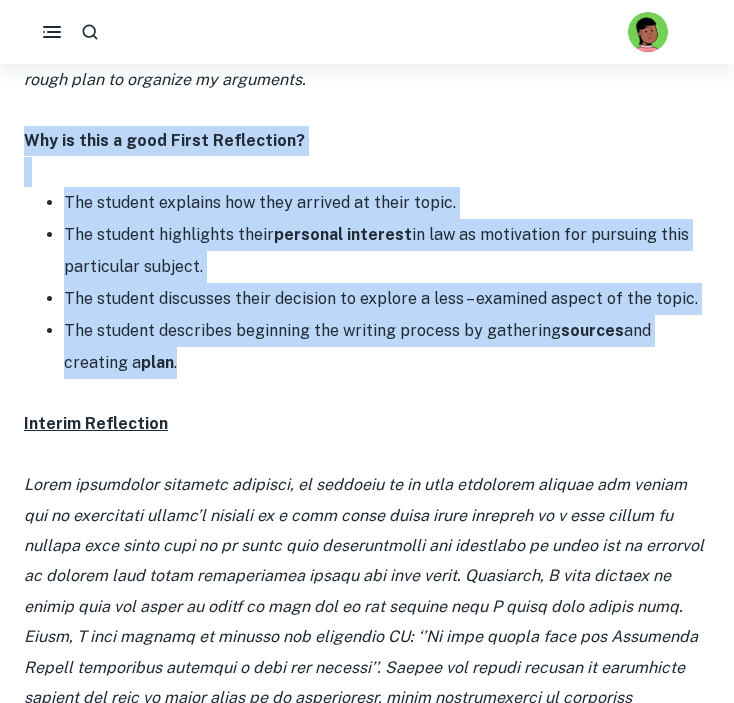 scroll, scrollTop: 1299, scrollLeft: 0, axis: vertical 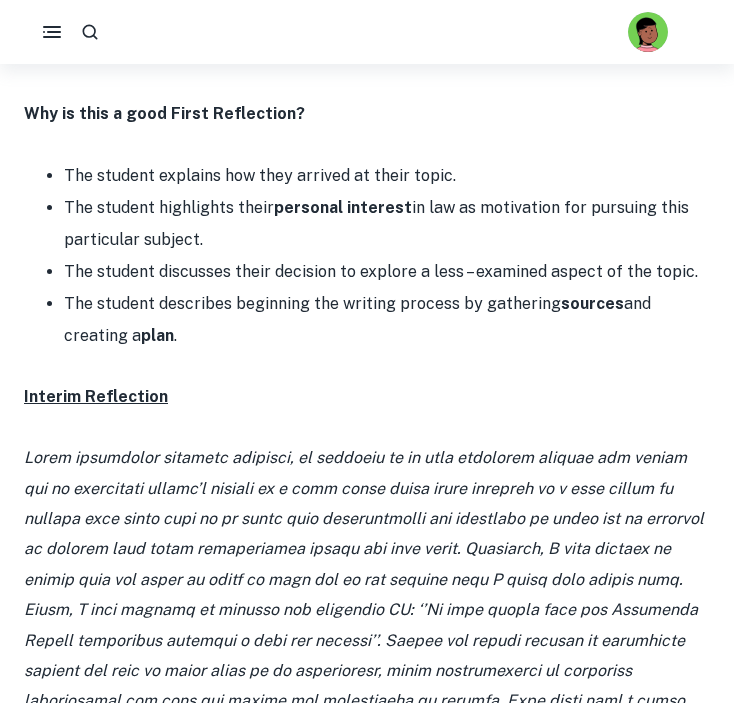 click at bounding box center (364, 624) 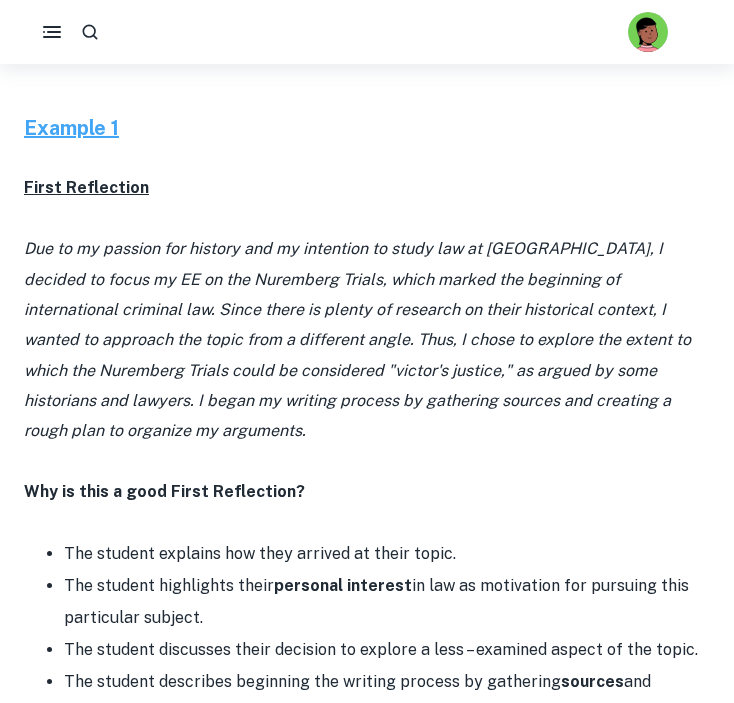 scroll, scrollTop: 908, scrollLeft: 0, axis: vertical 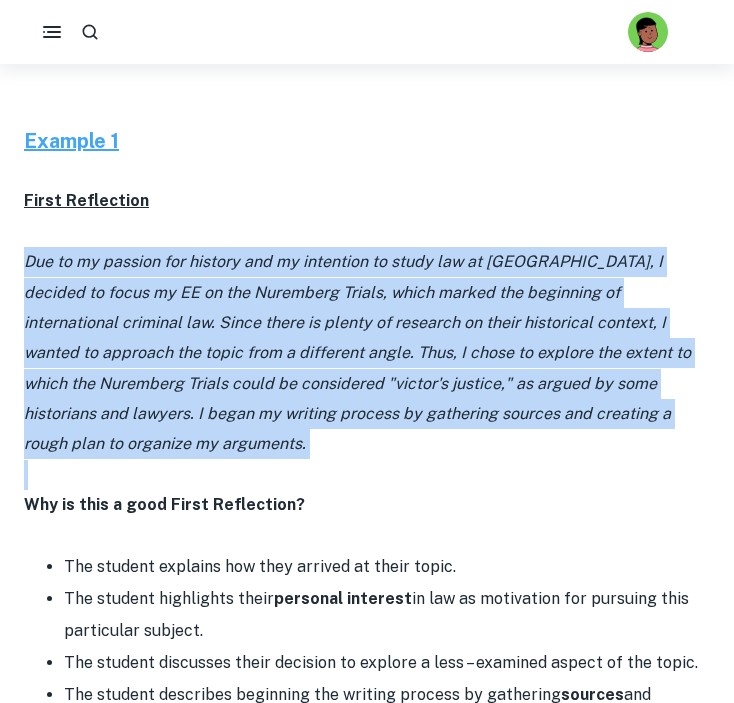 drag, startPoint x: 41, startPoint y: 434, endPoint x: 11, endPoint y: 237, distance: 199.27118 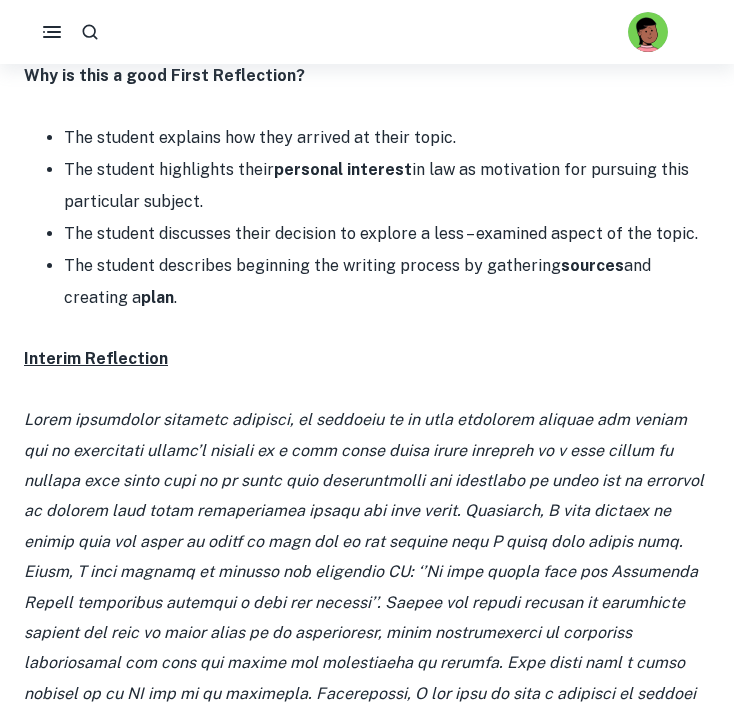 scroll, scrollTop: 1458, scrollLeft: 0, axis: vertical 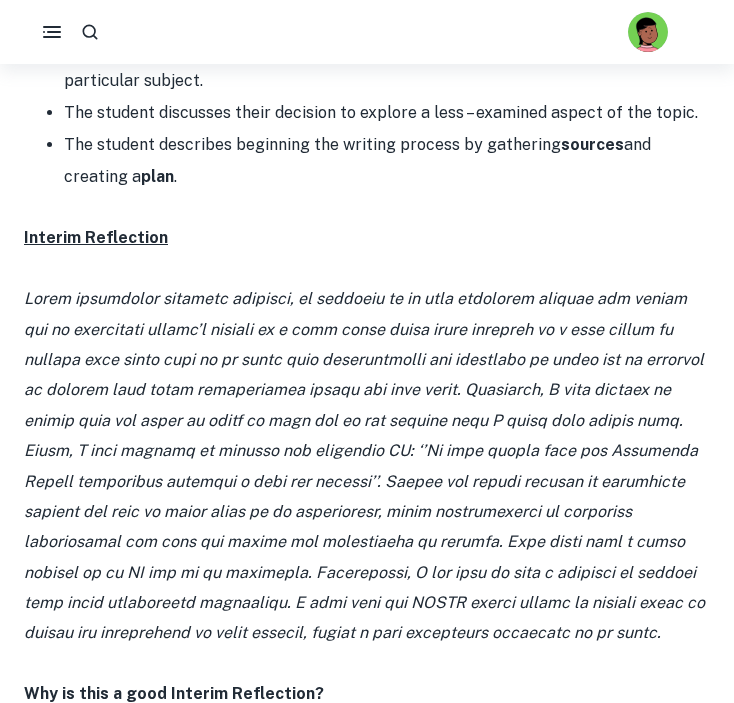 click at bounding box center (364, 465) 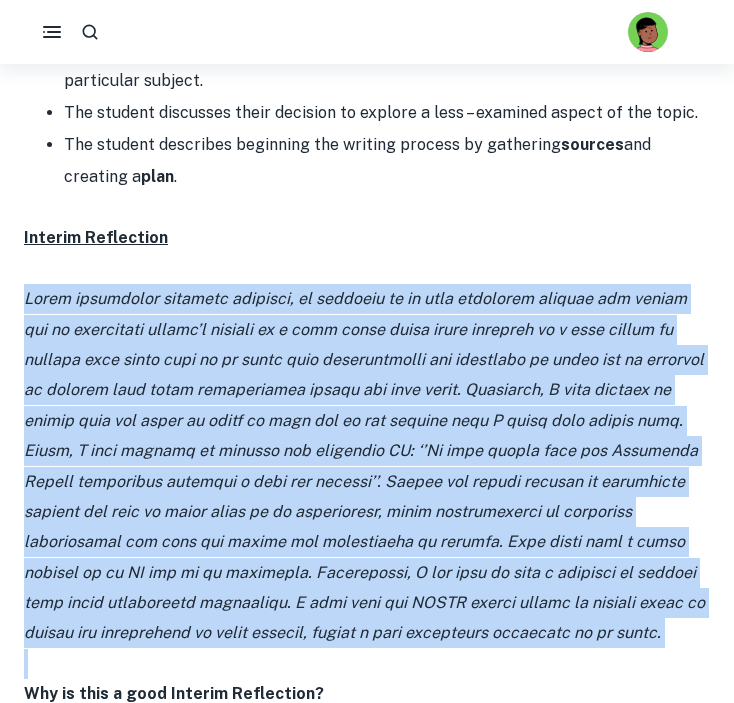 drag, startPoint x: 247, startPoint y: 240, endPoint x: 337, endPoint y: 609, distance: 379.81705 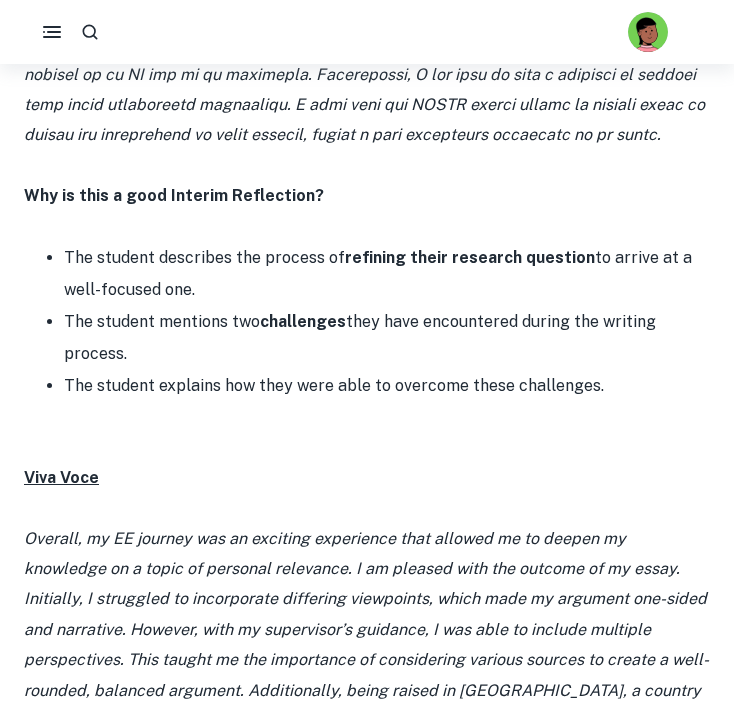 click on "The student mentions two  challenges  they have encountered during the writing process." at bounding box center (387, 338) 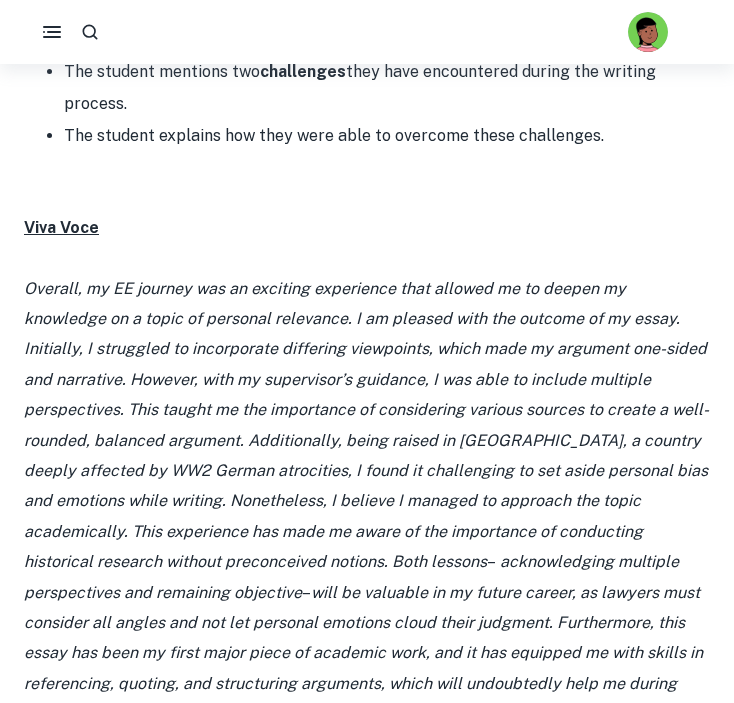 scroll, scrollTop: 2227, scrollLeft: 0, axis: vertical 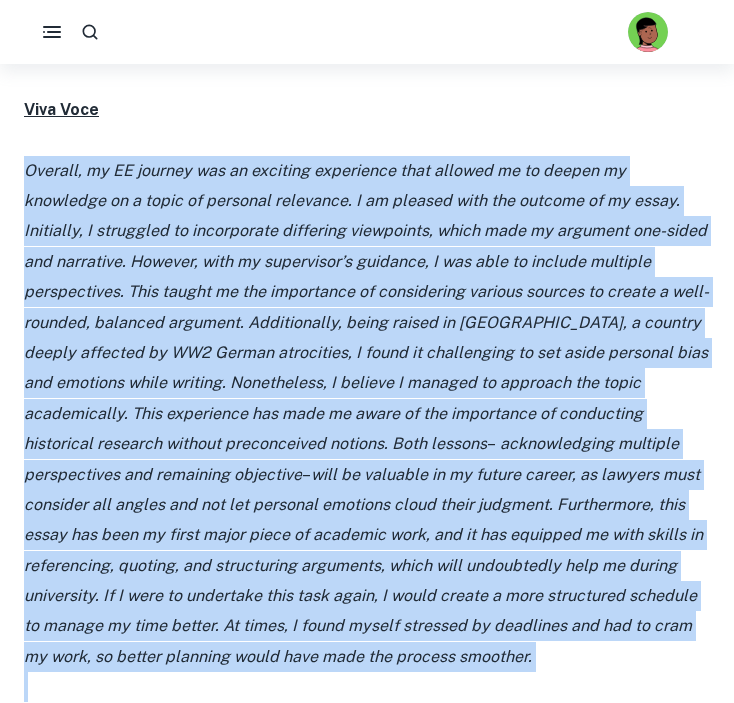 drag, startPoint x: 244, startPoint y: 191, endPoint x: 389, endPoint y: 618, distance: 450.94788 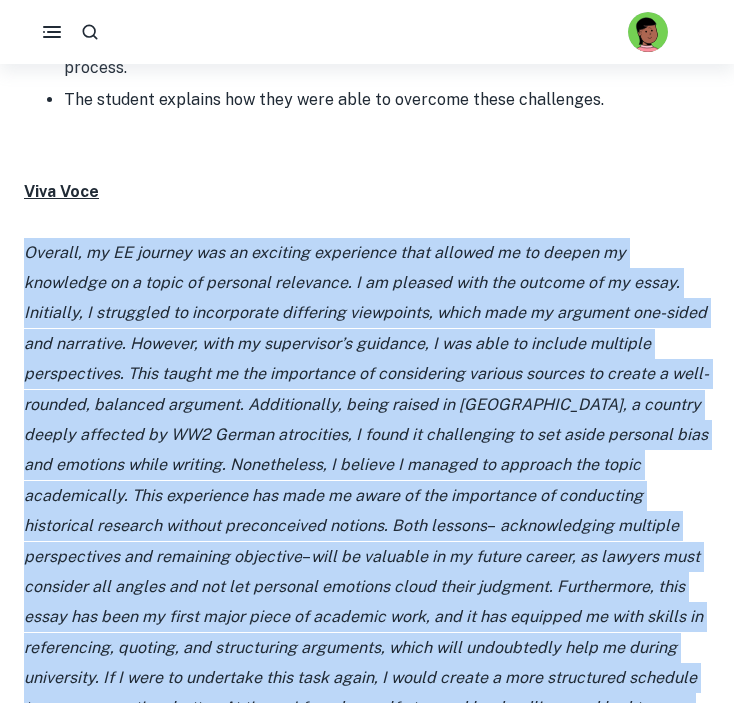 scroll, scrollTop: 2242, scrollLeft: 0, axis: vertical 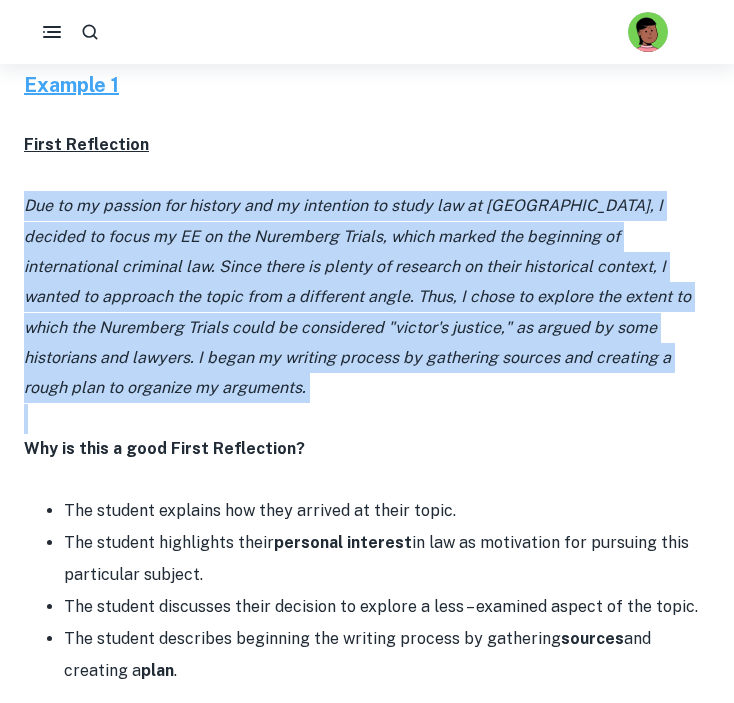 drag, startPoint x: 291, startPoint y: 379, endPoint x: 307, endPoint y: 156, distance: 223.57326 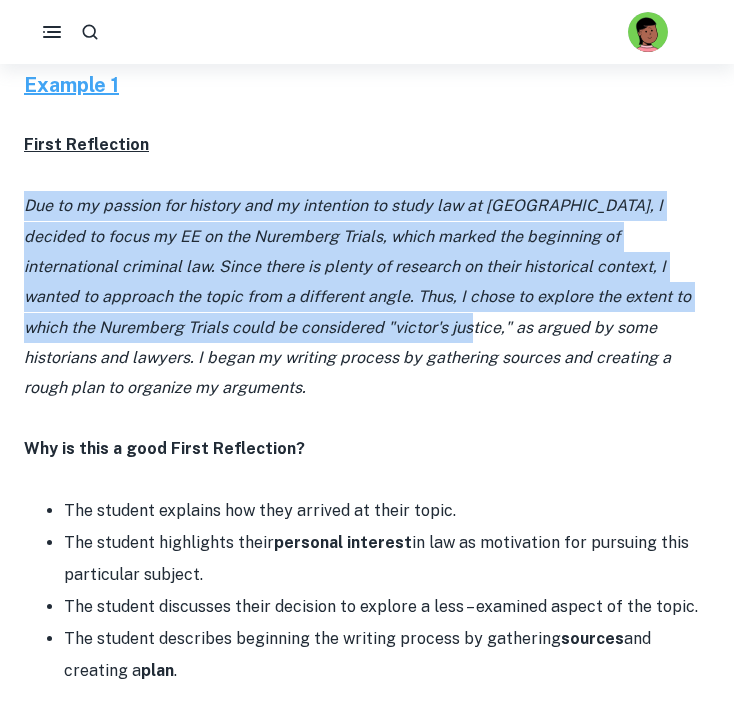 drag, startPoint x: 307, startPoint y: 156, endPoint x: 307, endPoint y: 308, distance: 152 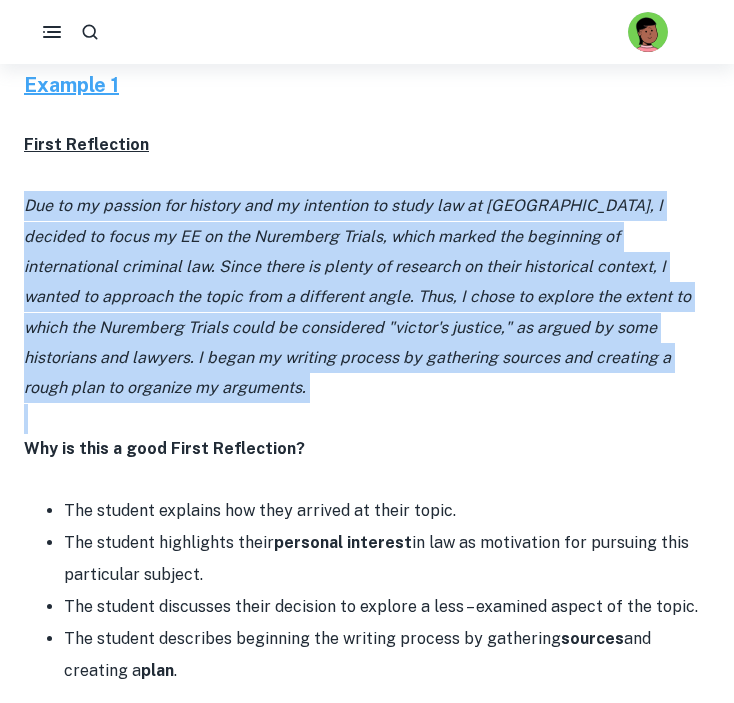 drag, startPoint x: 286, startPoint y: 175, endPoint x: 304, endPoint y: 391, distance: 216.7487 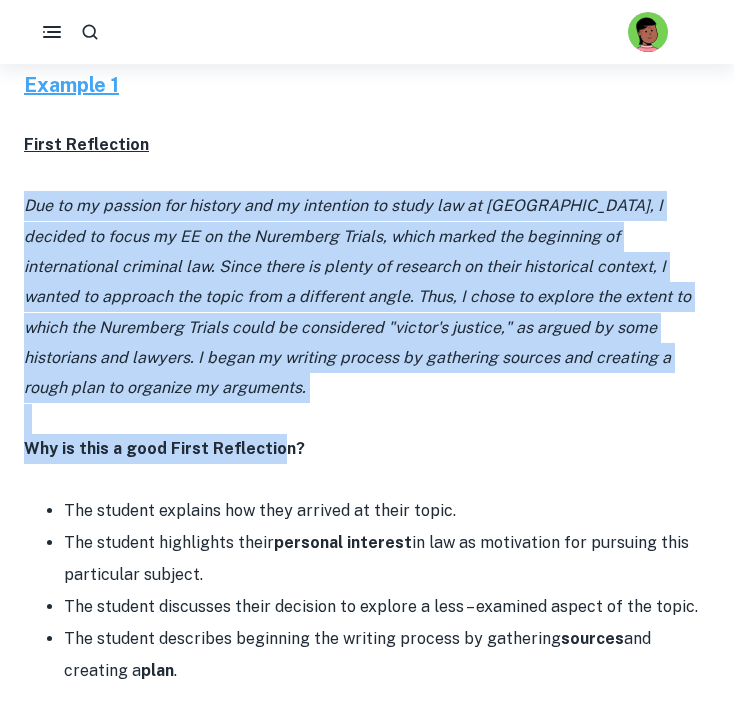 drag, startPoint x: 268, startPoint y: 401, endPoint x: 270, endPoint y: 175, distance: 226.00885 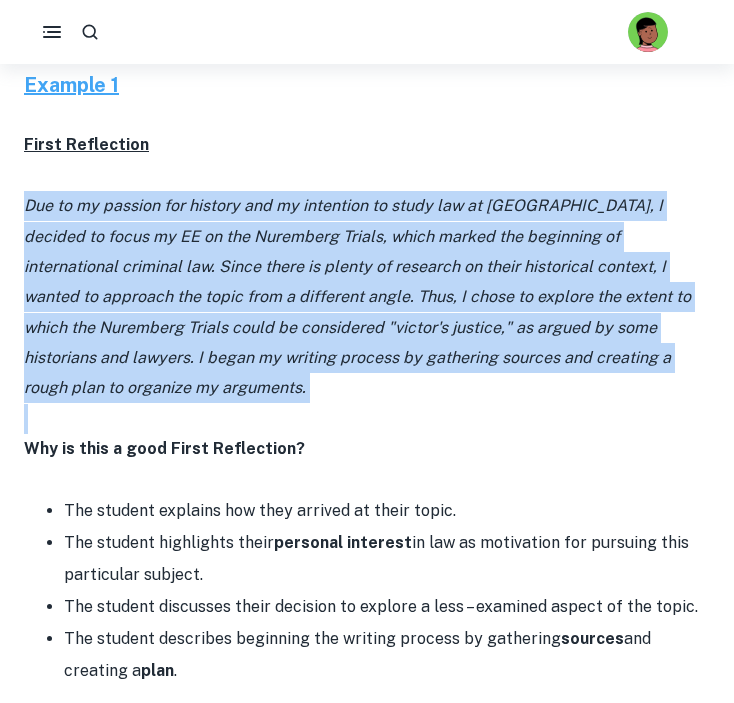 drag, startPoint x: 270, startPoint y: 175, endPoint x: 302, endPoint y: 393, distance: 220.3361 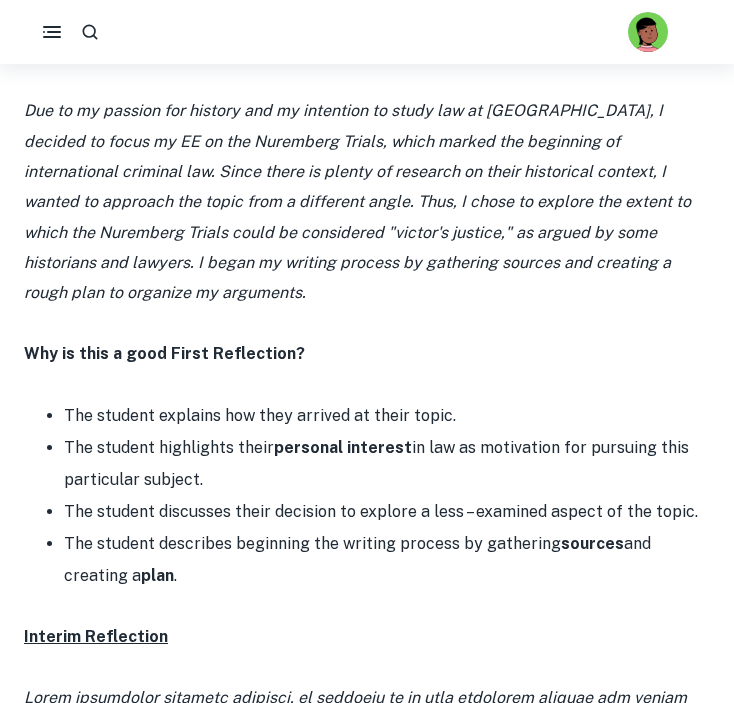 scroll, scrollTop: 1065, scrollLeft: 0, axis: vertical 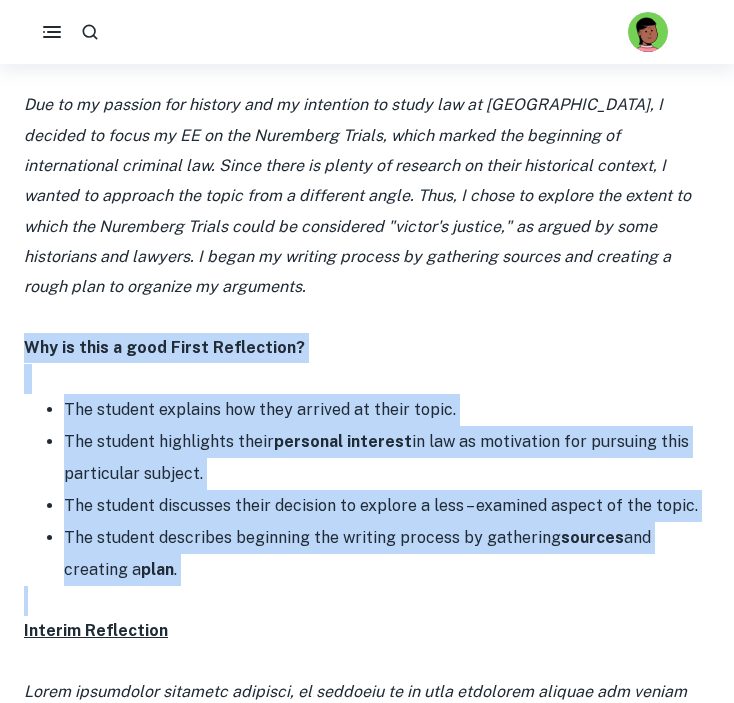 drag, startPoint x: 332, startPoint y: 295, endPoint x: 337, endPoint y: 558, distance: 263.04752 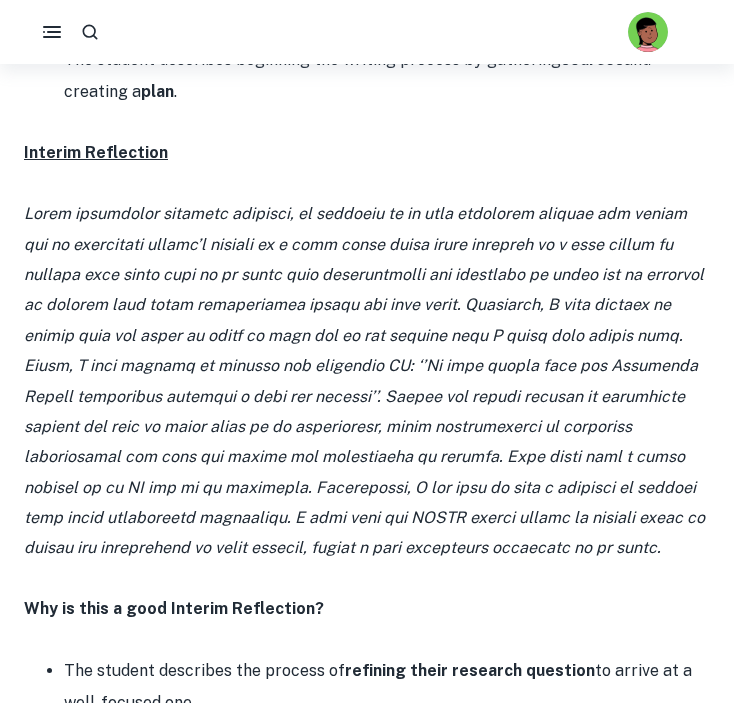scroll, scrollTop: 1570, scrollLeft: 0, axis: vertical 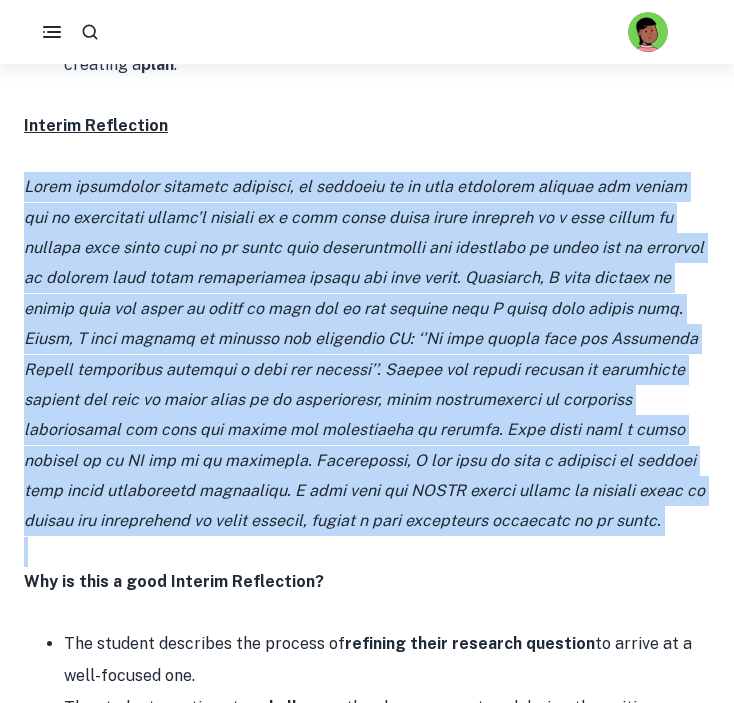 drag, startPoint x: 340, startPoint y: 116, endPoint x: 395, endPoint y: 514, distance: 401.7823 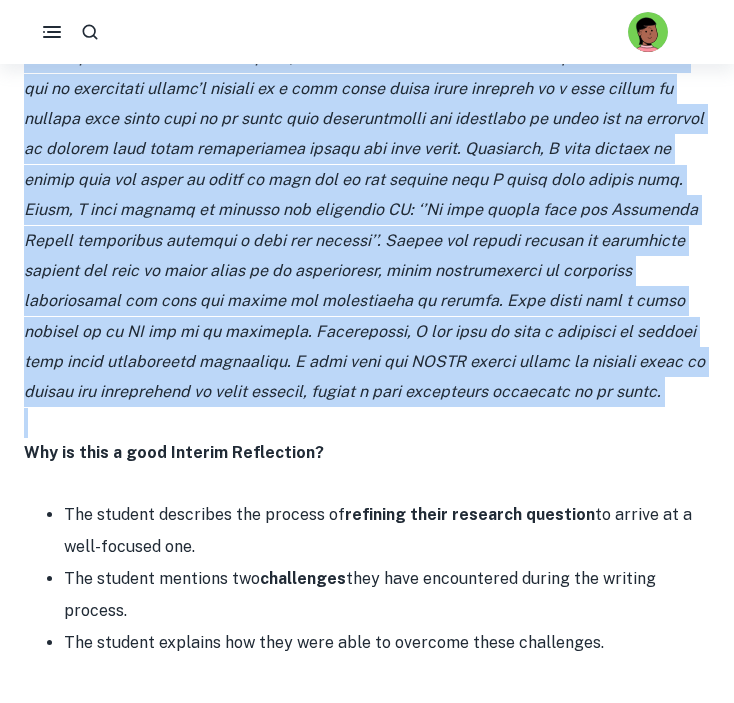 scroll, scrollTop: 2107, scrollLeft: 0, axis: vertical 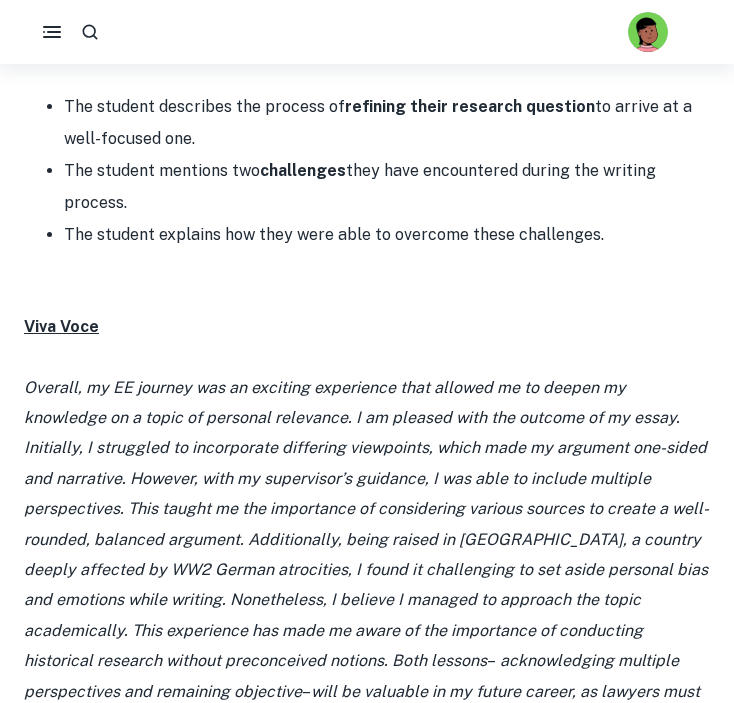 click on "Overall, my EE journey was an exciting experience that allowed me to deepen my knowledge on a topic of personal relevance. I am pleased with the outcome of my essay. Initially, I struggled to incorporate differing viewpoints, which made my argument one-sided and narrative. However, with my supervisor’s guidance, I was able to include multiple perspectives. This taught me the importance of considering various sources to create a well-rounded, balanced argument. Additionally, being raised in [GEOGRAPHIC_DATA], a country deeply affected by WW2 German atrocities, I found it challenging to set aside personal bias and emotions while writing. Nonetheless, I believe I managed to approach the topic academically. This experience has made me aware of the importance of conducting historical research without preconceived notions. Both lessons" at bounding box center (366, 524) 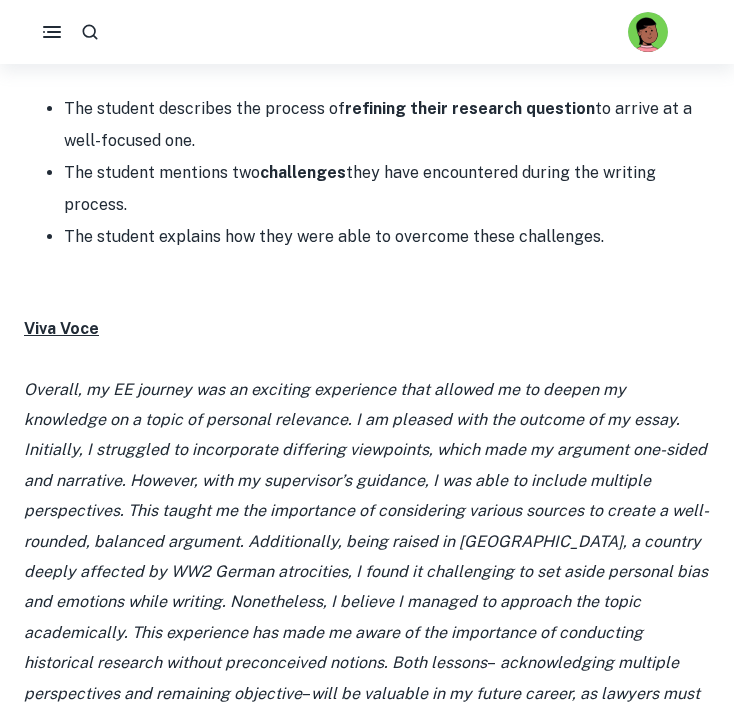 scroll, scrollTop: 2093, scrollLeft: 0, axis: vertical 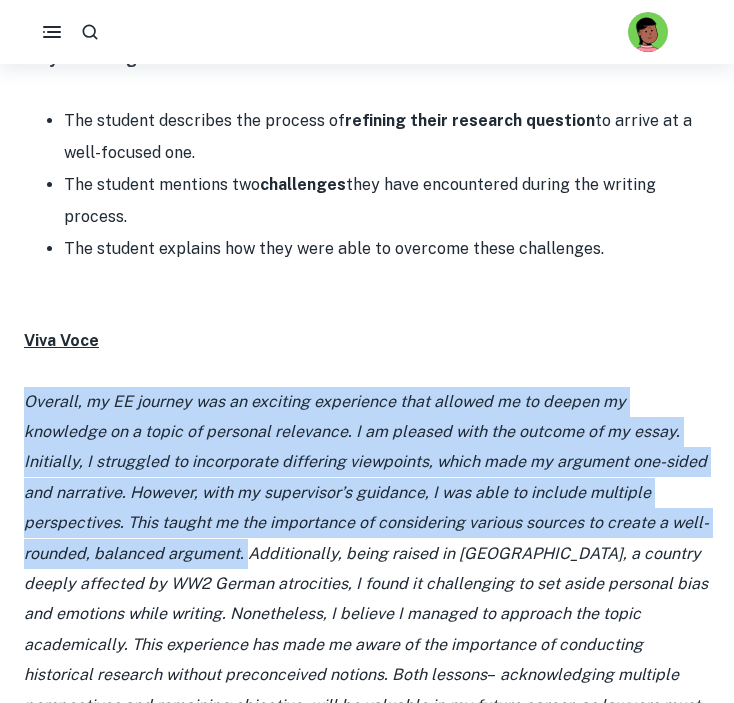 drag, startPoint x: 244, startPoint y: 322, endPoint x: 245, endPoint y: 509, distance: 187.00267 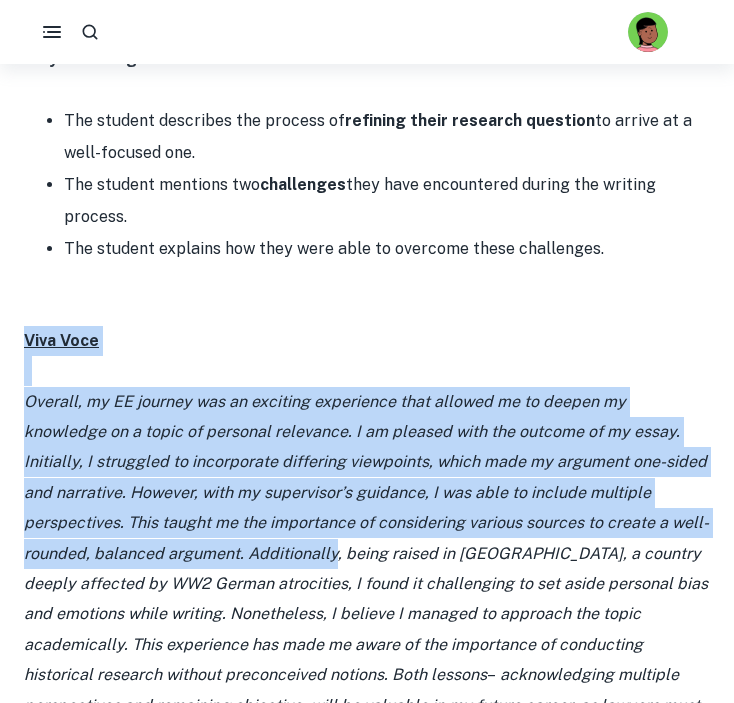 drag, startPoint x: 245, startPoint y: 509, endPoint x: 245, endPoint y: 251, distance: 258 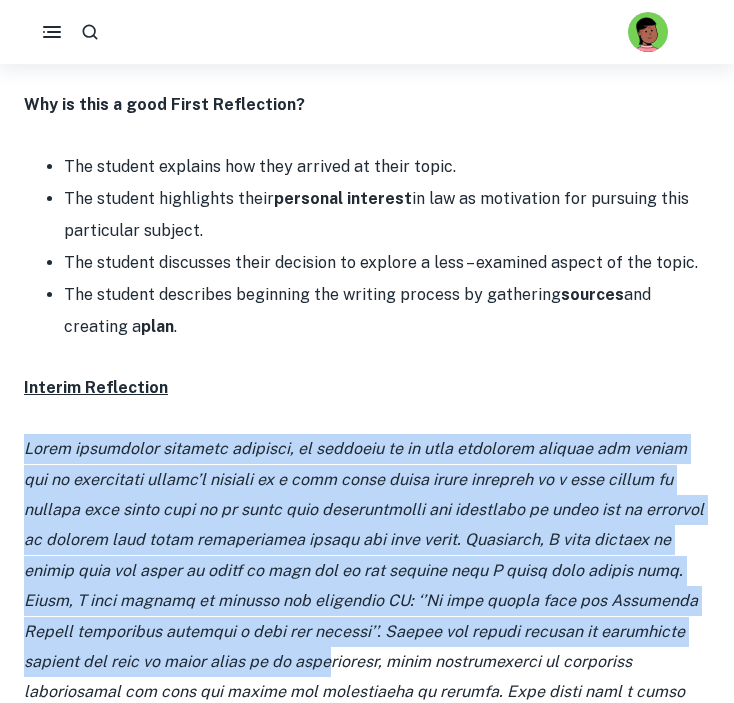 drag, startPoint x: 282, startPoint y: 393, endPoint x: 282, endPoint y: 616, distance: 223 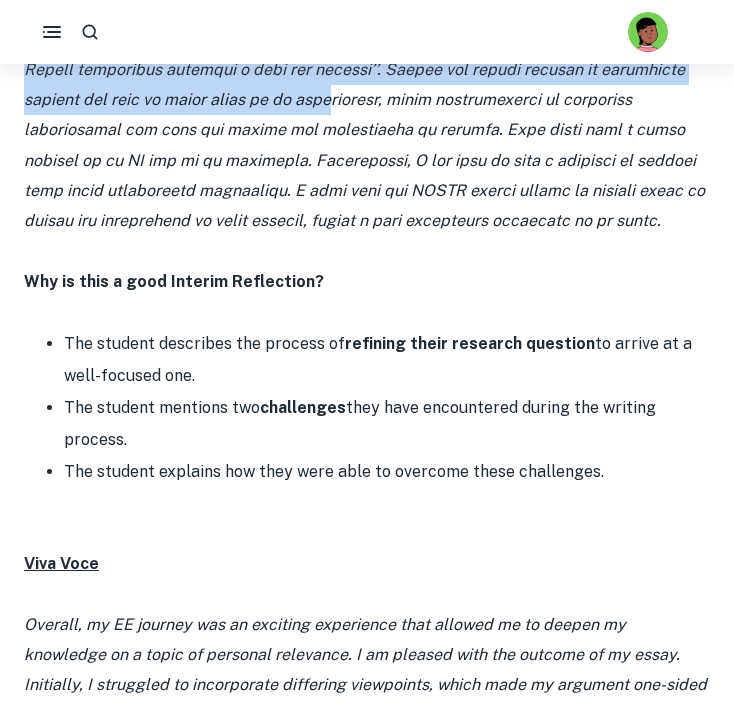 scroll, scrollTop: 1884, scrollLeft: 0, axis: vertical 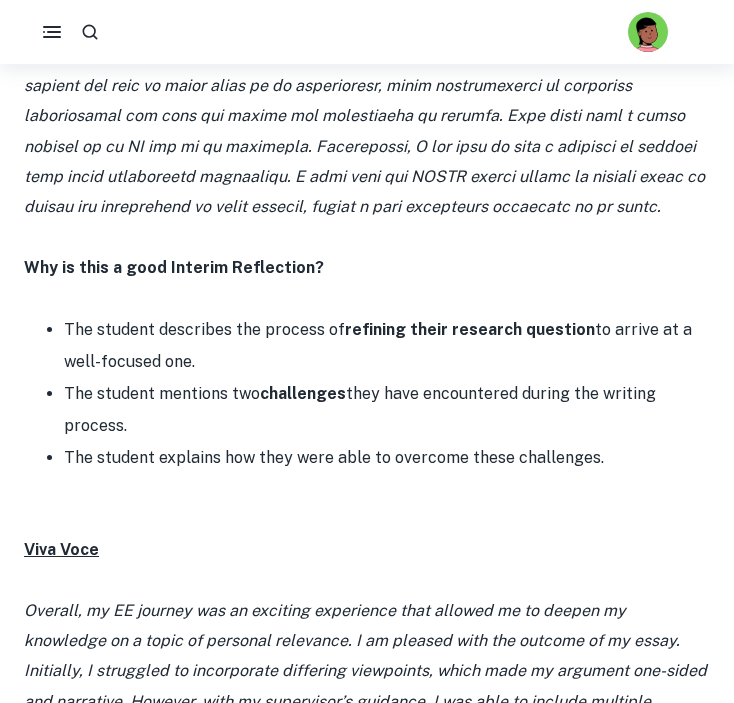 click on "Overall, my EE journey was an exciting experience that allowed me to deepen my knowledge on a topic of personal relevance. I am pleased with the outcome of my essay. Initially, I struggled to incorporate differing viewpoints, which made my argument one-sided and narrative. However, with my supervisor’s guidance, I was able to include multiple perspectives. This taught me the importance of considering various sources to create a well-rounded, balanced argument. Additionally, being raised in [GEOGRAPHIC_DATA], a country deeply affected by WW2 German atrocities, I found it challenging to set aside personal bias and emotions while writing. Nonetheless, I believe I managed to approach the topic academically. This experience has made me aware of the importance of conducting historical research without preconceived notions. Both lessons" at bounding box center [366, 747] 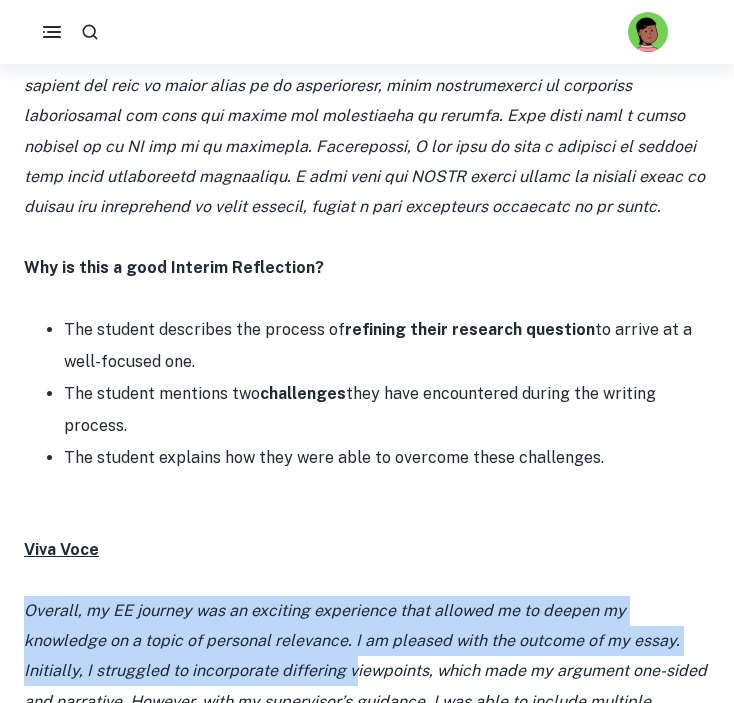 drag, startPoint x: 282, startPoint y: 619, endPoint x: 282, endPoint y: 547, distance: 72 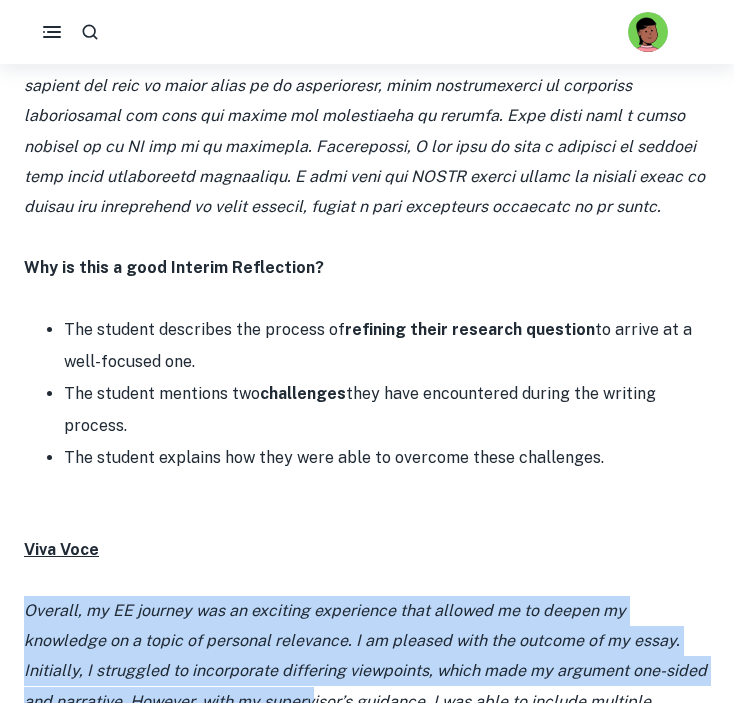 drag, startPoint x: 282, startPoint y: 546, endPoint x: 282, endPoint y: 650, distance: 104 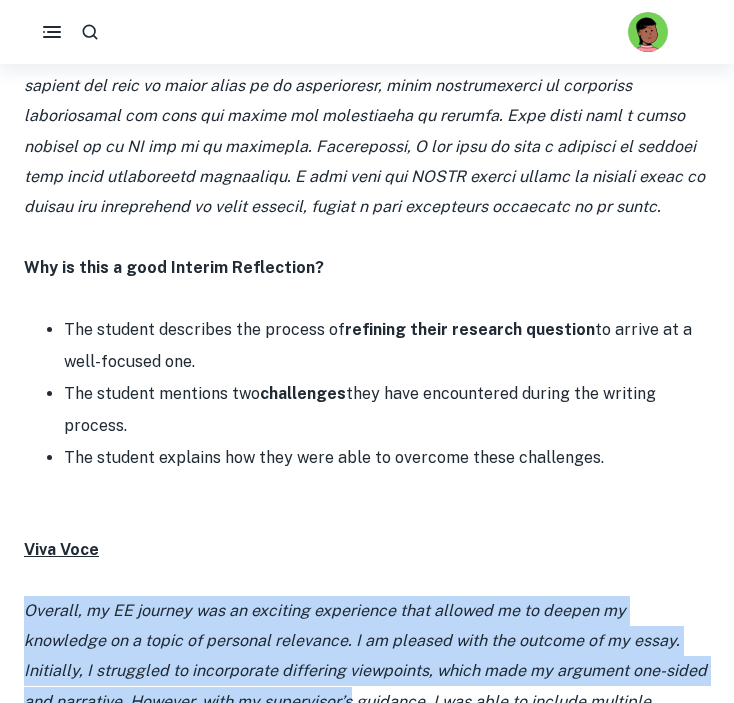 drag, startPoint x: 282, startPoint y: 650, endPoint x: 282, endPoint y: 538, distance: 112 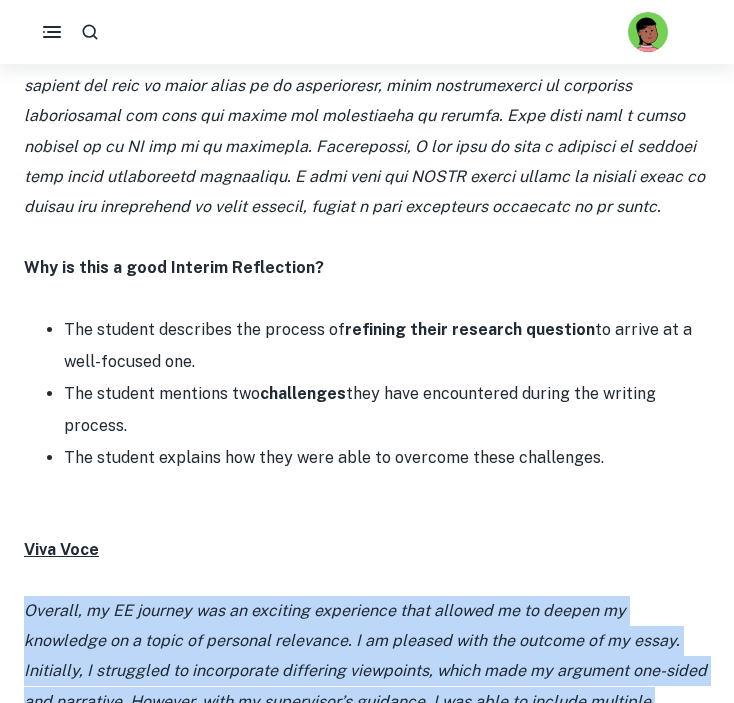 drag, startPoint x: 282, startPoint y: 538, endPoint x: 282, endPoint y: 664, distance: 126 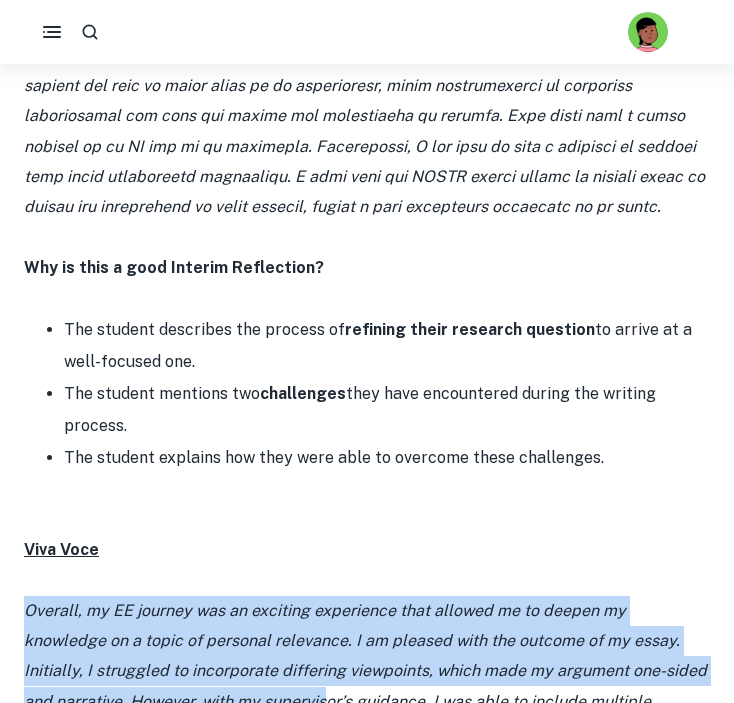 drag, startPoint x: 291, startPoint y: 527, endPoint x: 291, endPoint y: 660, distance: 133 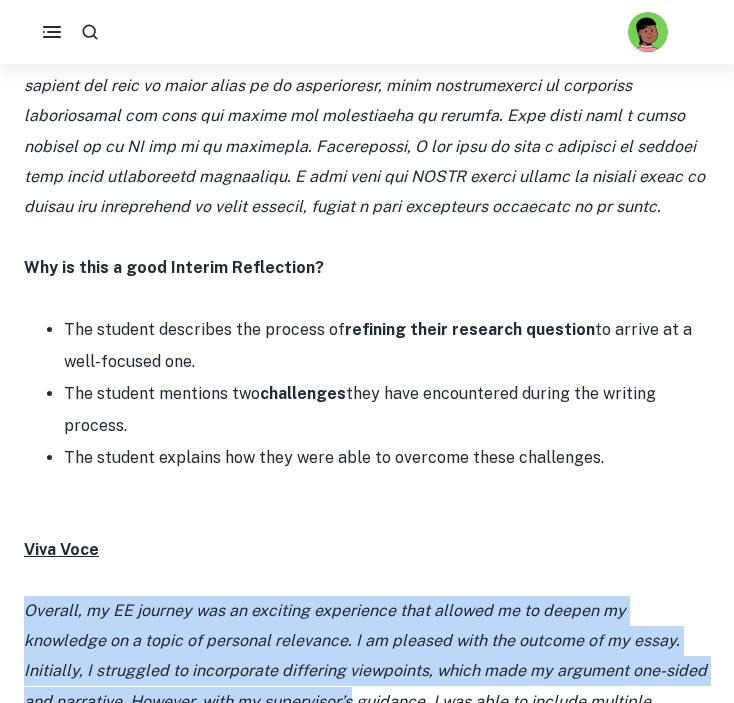 drag, startPoint x: 291, startPoint y: 660, endPoint x: 296, endPoint y: 531, distance: 129.09686 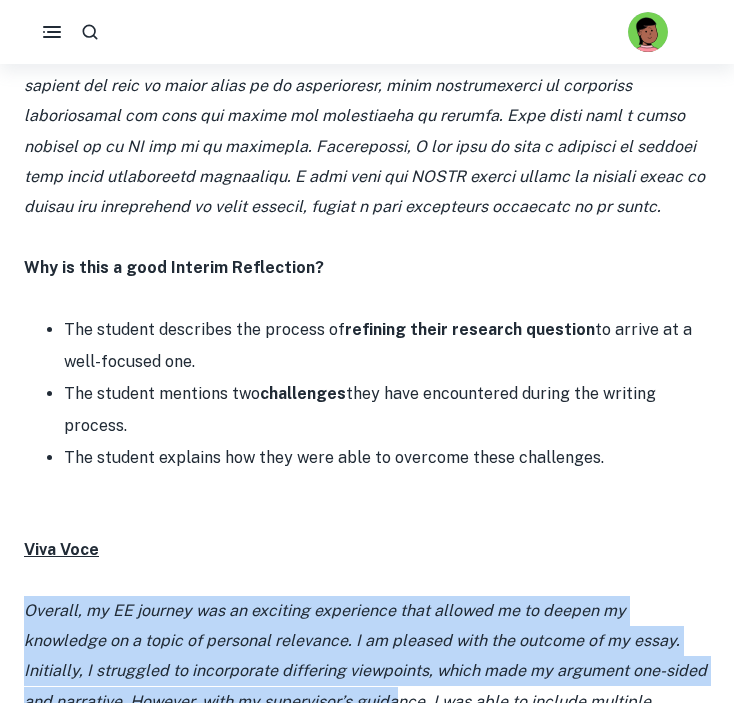 drag, startPoint x: 296, startPoint y: 531, endPoint x: 369, endPoint y: 641, distance: 132.01894 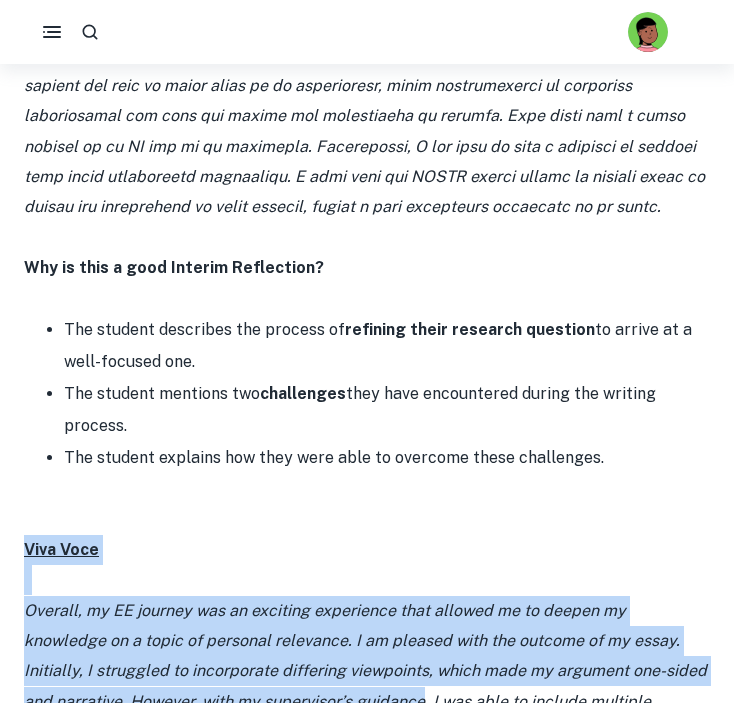 drag, startPoint x: 369, startPoint y: 641, endPoint x: 369, endPoint y: 486, distance: 155 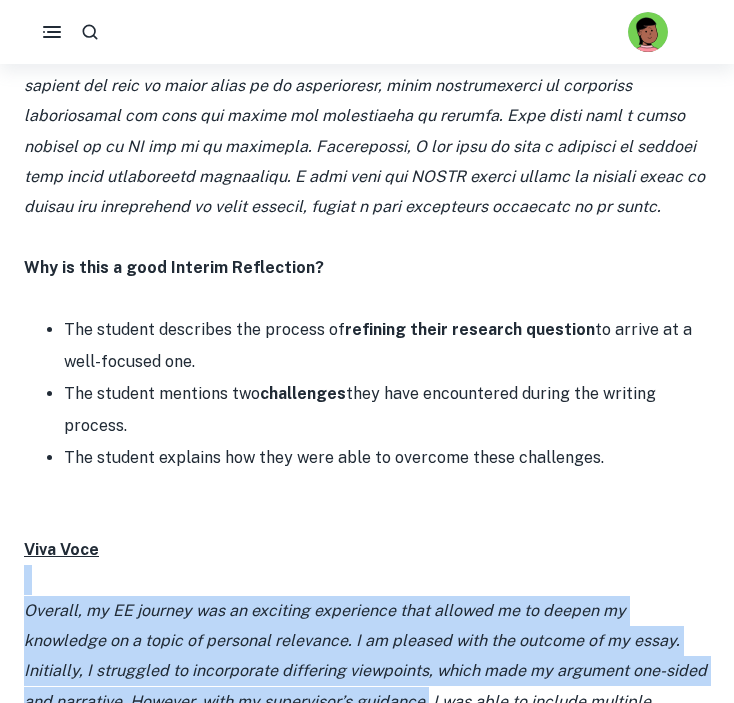 drag, startPoint x: 391, startPoint y: 653, endPoint x: 394, endPoint y: 496, distance: 157.02866 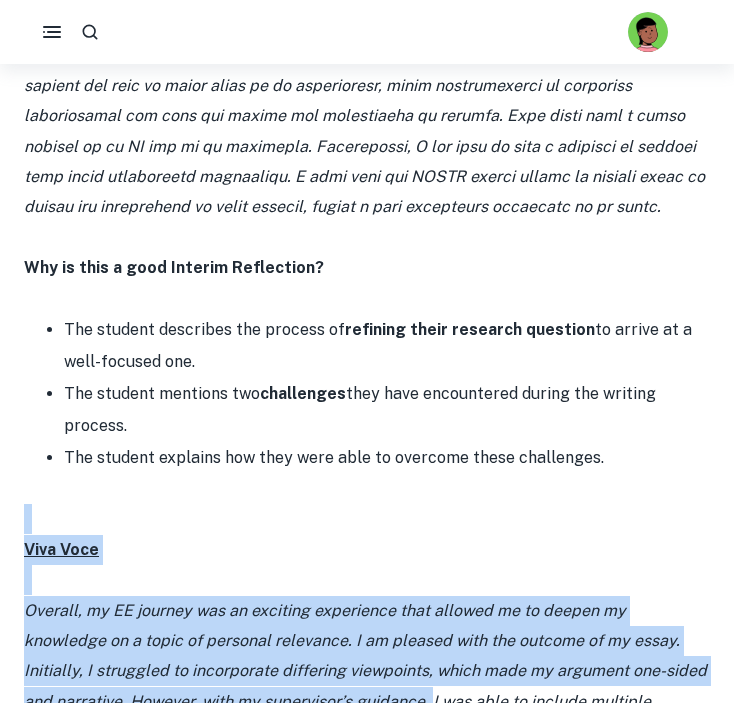 drag, startPoint x: 397, startPoint y: 633, endPoint x: 397, endPoint y: 433, distance: 200 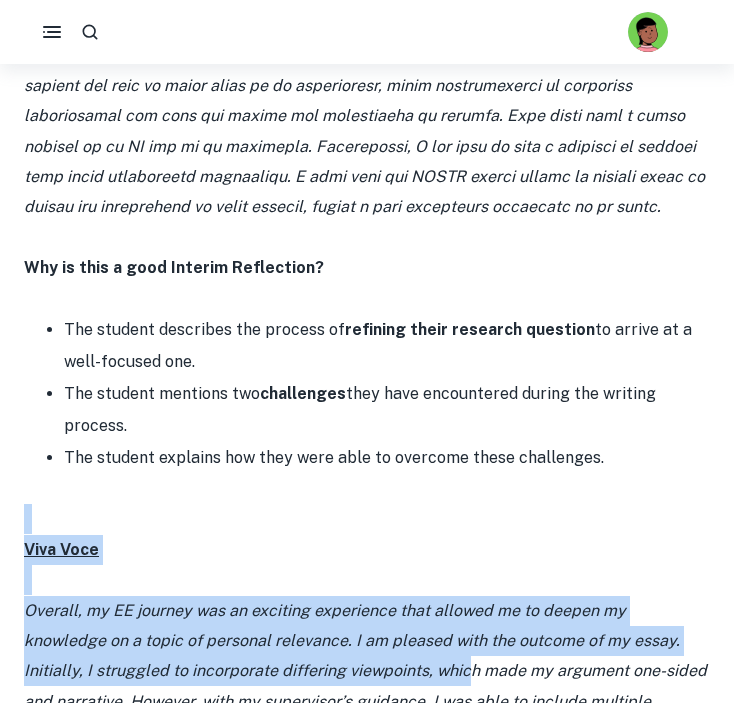 drag, startPoint x: 397, startPoint y: 433, endPoint x: 397, endPoint y: 620, distance: 187 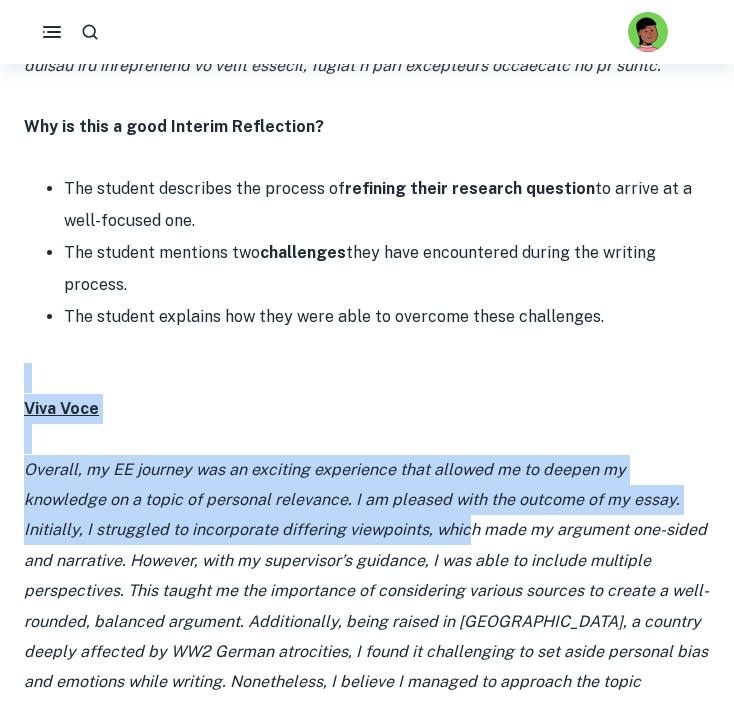 scroll, scrollTop: 2042, scrollLeft: 0, axis: vertical 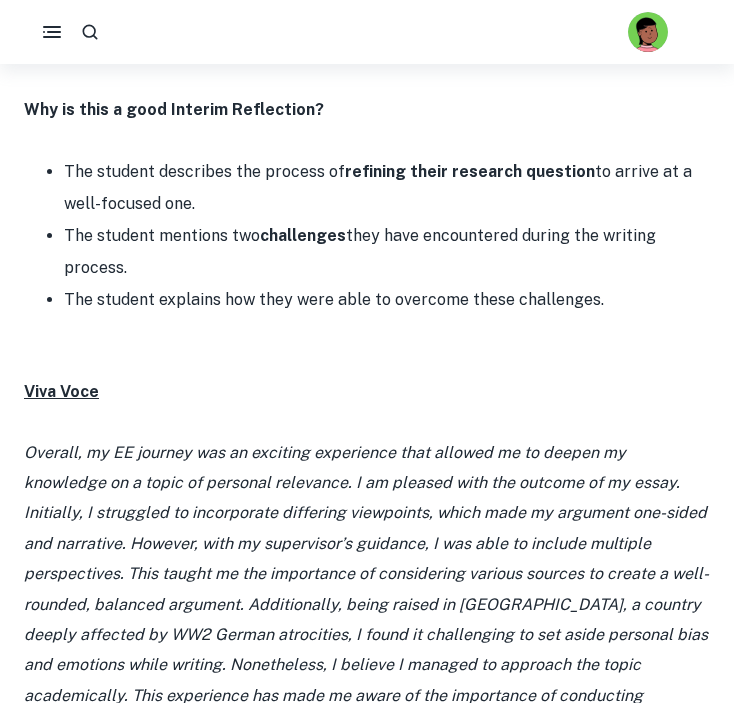 click on "Overall, my EE journey was an exciting experience that allowed me to deepen my knowledge on a topic of personal relevance. I am pleased with the outcome of my essay. Initially, I struggled to incorporate differing viewpoints, which made my argument one-sided and narrative. However, with my supervisor’s guidance, I was able to include multiple perspectives. This taught me the importance of considering various sources to create a well-rounded, balanced argument. Additionally, being raised in [GEOGRAPHIC_DATA], a country deeply affected by WW2 German atrocities, I found it challenging to set aside personal bias and emotions while writing. Nonetheless, I believe I managed to approach the topic academically. This experience has made me aware of the importance of conducting historical research without preconceived notions. Both lessons" at bounding box center [366, 589] 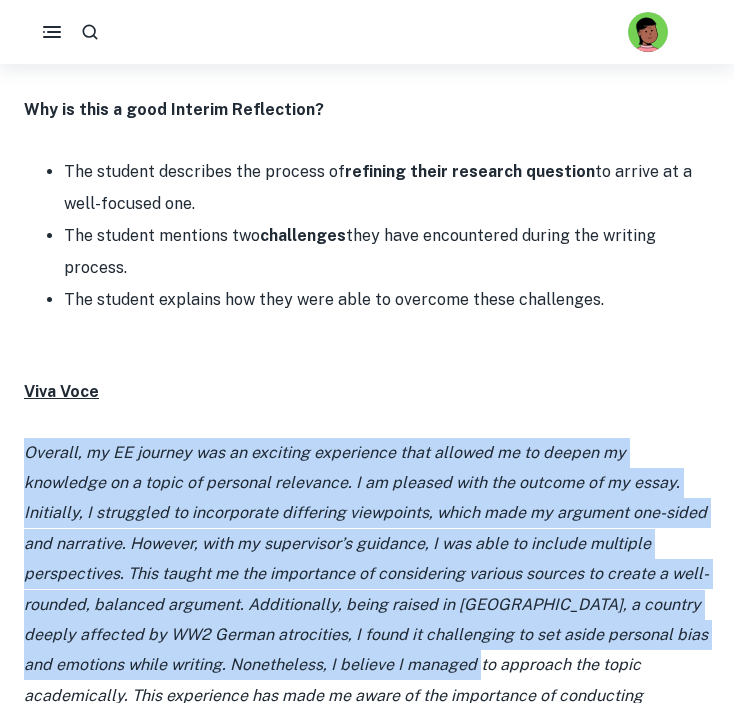 drag, startPoint x: 397, startPoint y: 620, endPoint x: 397, endPoint y: 381, distance: 239 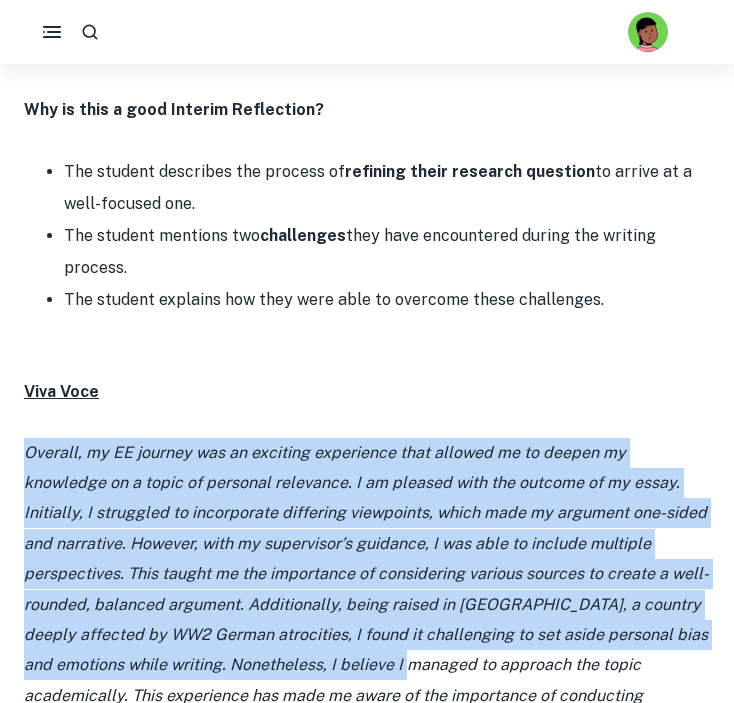 drag, startPoint x: 397, startPoint y: 381, endPoint x: 398, endPoint y: 621, distance: 240.00209 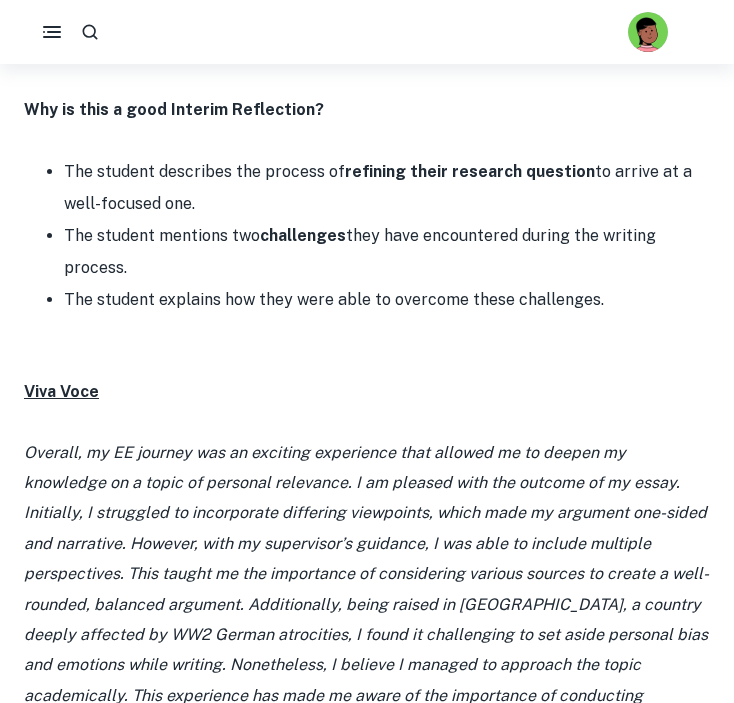 click on "Overall, my EE journey was an exciting experience that allowed me to deepen my knowledge on a topic of personal relevance. I am pleased with the outcome of my essay. Initially, I struggled to incorporate differing viewpoints, which made my argument one-sided and narrative. However, with my supervisor’s guidance, I was able to include multiple perspectives. This taught me the importance of considering various sources to create a well-rounded, balanced argument. Additionally, being raised in [GEOGRAPHIC_DATA], a country deeply affected by WW2 German atrocities, I found it challenging to set aside personal bias and emotions while writing. Nonetheless, I believe I managed to approach the topic academically. This experience has made me aware of the importance of conducting historical research without preconceived notions. Both lessons" at bounding box center (366, 589) 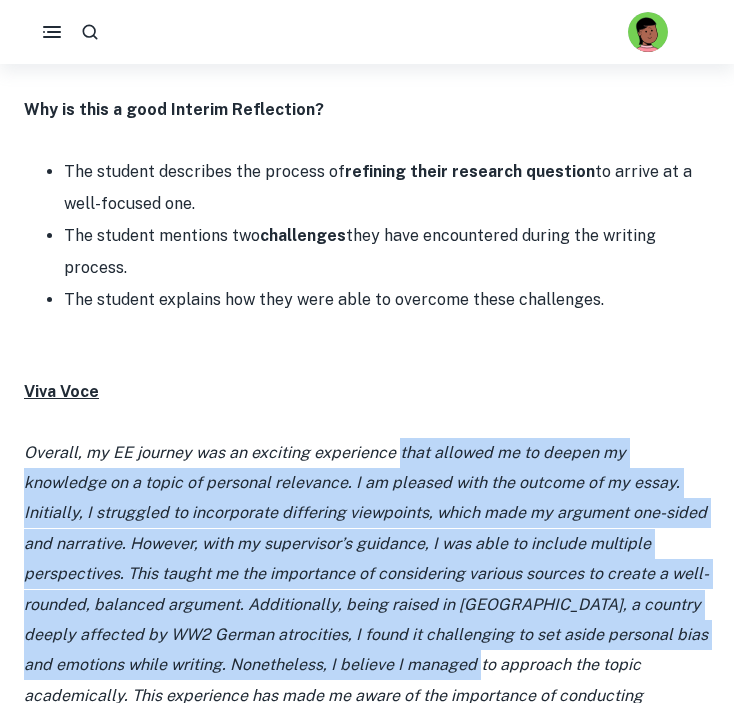 drag, startPoint x: 398, startPoint y: 621, endPoint x: 398, endPoint y: 399, distance: 222 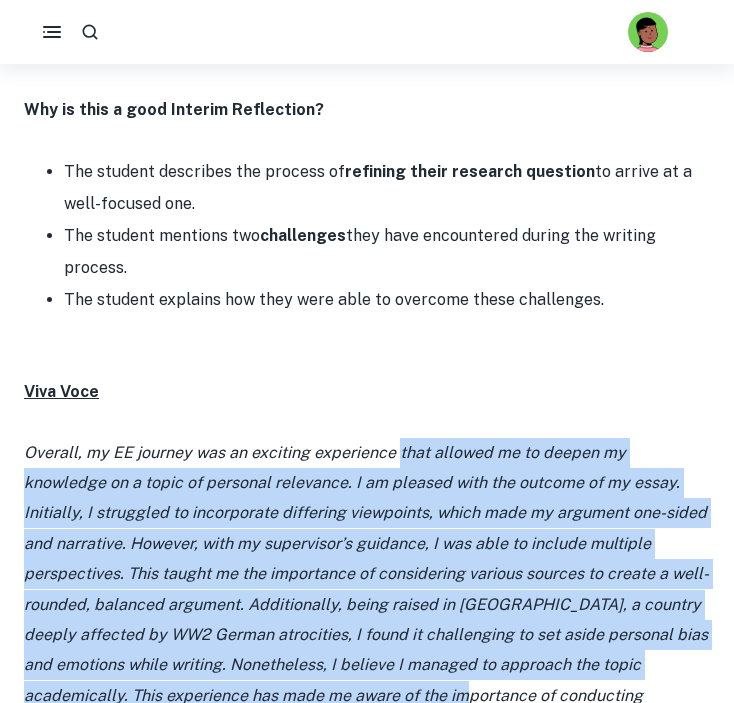 drag, startPoint x: 398, startPoint y: 399, endPoint x: 398, endPoint y: 655, distance: 256 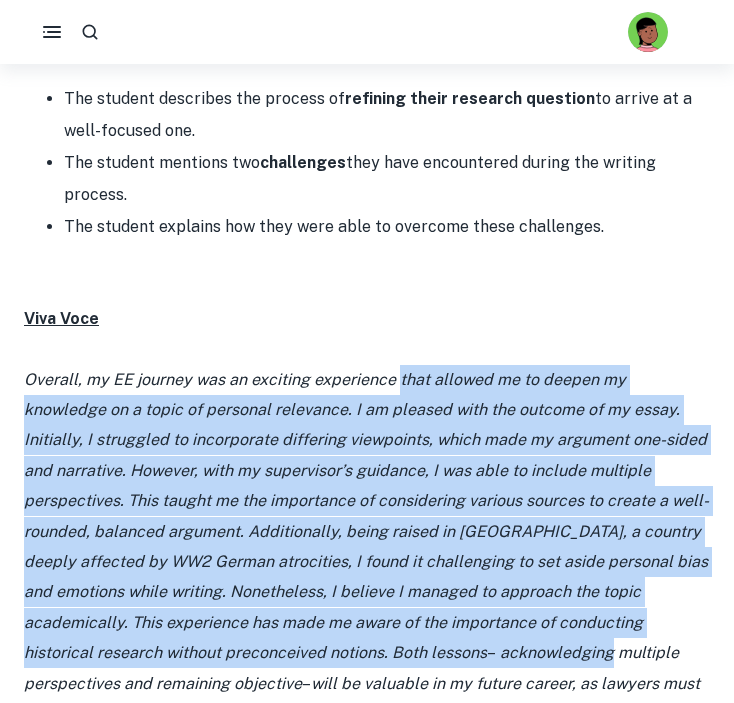scroll, scrollTop: 2200, scrollLeft: 0, axis: vertical 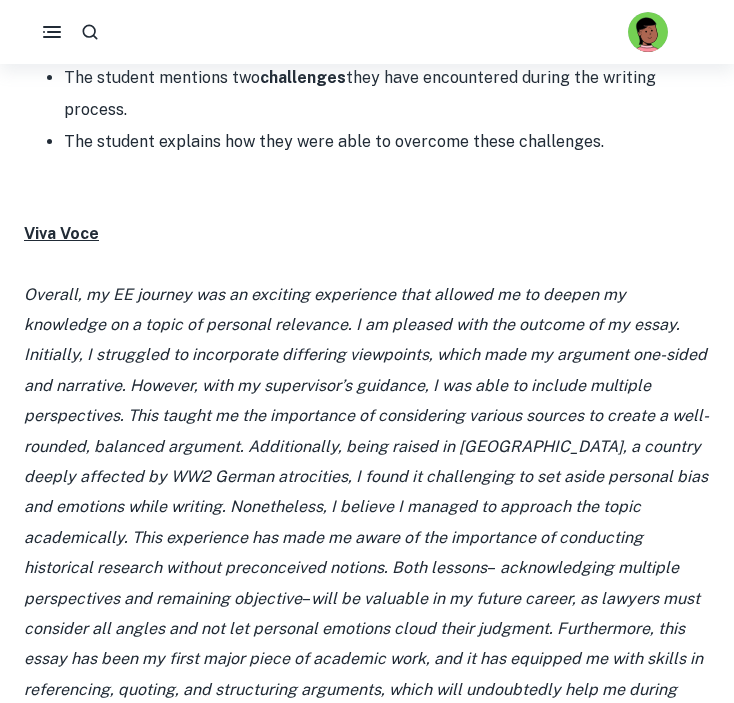 click on "Overall, my EE journey was an exciting experience that allowed me to deepen my knowledge on a topic of personal relevance. I am pleased with the outcome of my essay. Initially, I struggled to incorporate differing viewpoints, which made my argument one-sided and narrative. However, with my supervisor’s guidance, I was able to include multiple perspectives. This taught me the importance of considering various sources to create a well-rounded, balanced argument. Additionally, being raised in [GEOGRAPHIC_DATA], a country deeply affected by WW2 German atrocities, I found it challenging to set aside personal bias and emotions while writing. Nonetheless, I believe I managed to approach the topic academically. This experience has made me aware of the importance of conducting historical research without preconceived notions. Both lessons  –   acknowledging multiple perspectives and remaining objective  –" at bounding box center (367, 538) 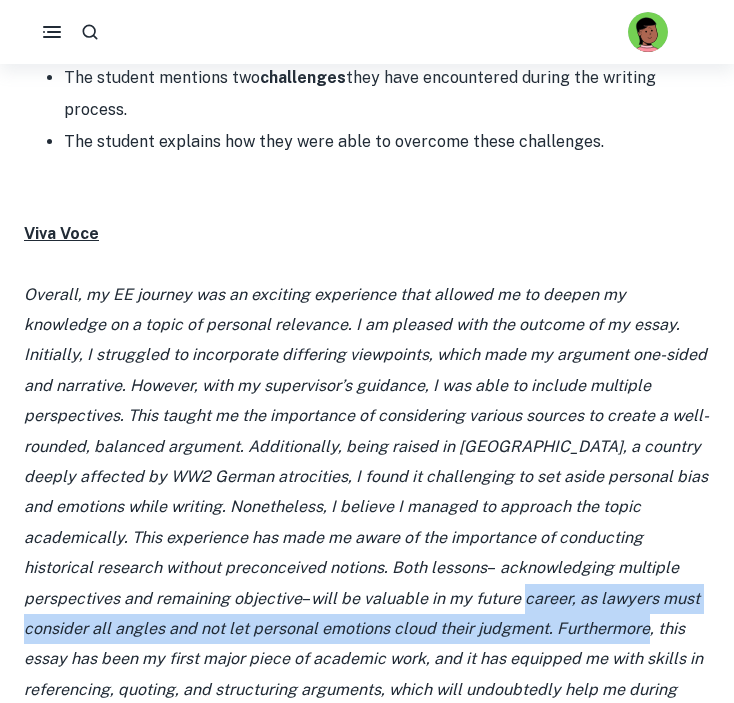 drag, startPoint x: 353, startPoint y: 528, endPoint x: 353, endPoint y: 584, distance: 56 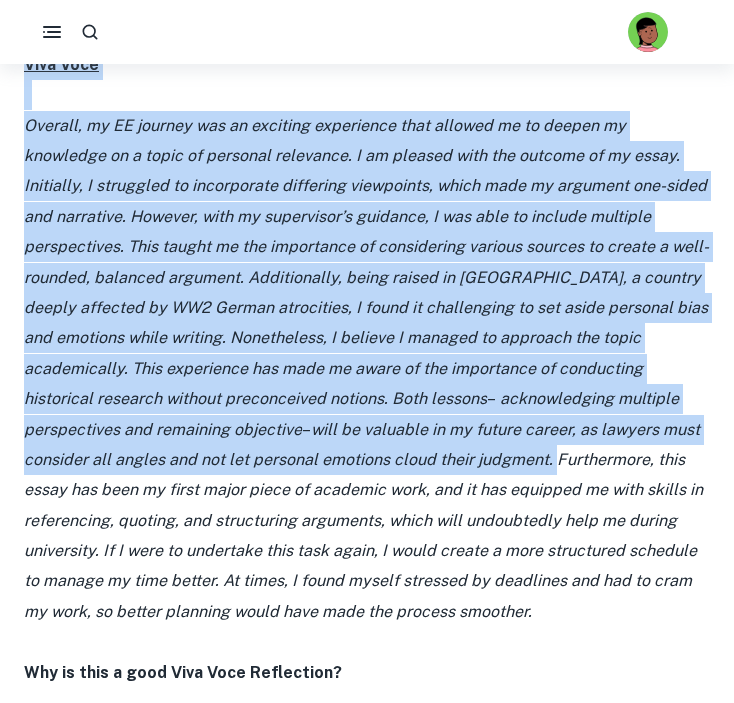 scroll, scrollTop: 2391, scrollLeft: 0, axis: vertical 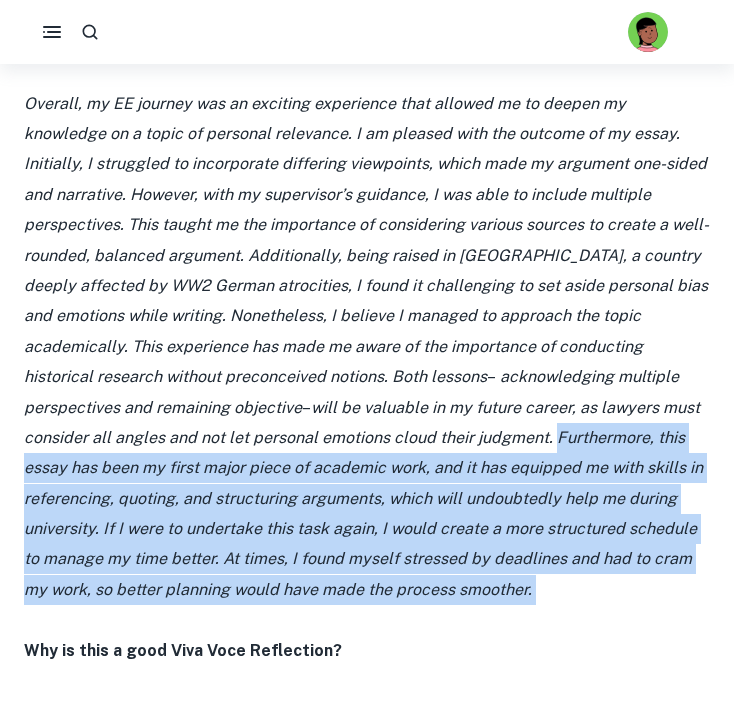 drag, startPoint x: 353, startPoint y: 584, endPoint x: 405, endPoint y: 546, distance: 64.40497 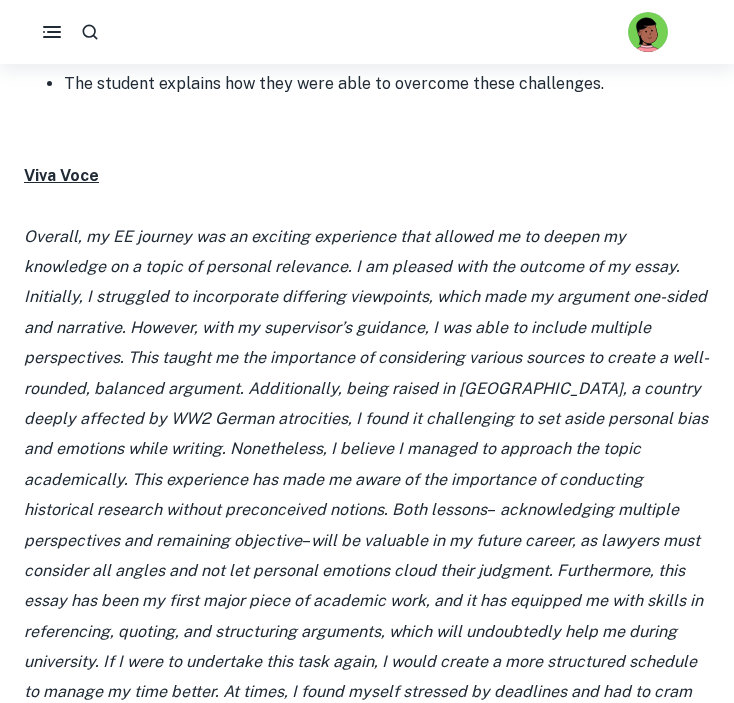 scroll, scrollTop: 2257, scrollLeft: 0, axis: vertical 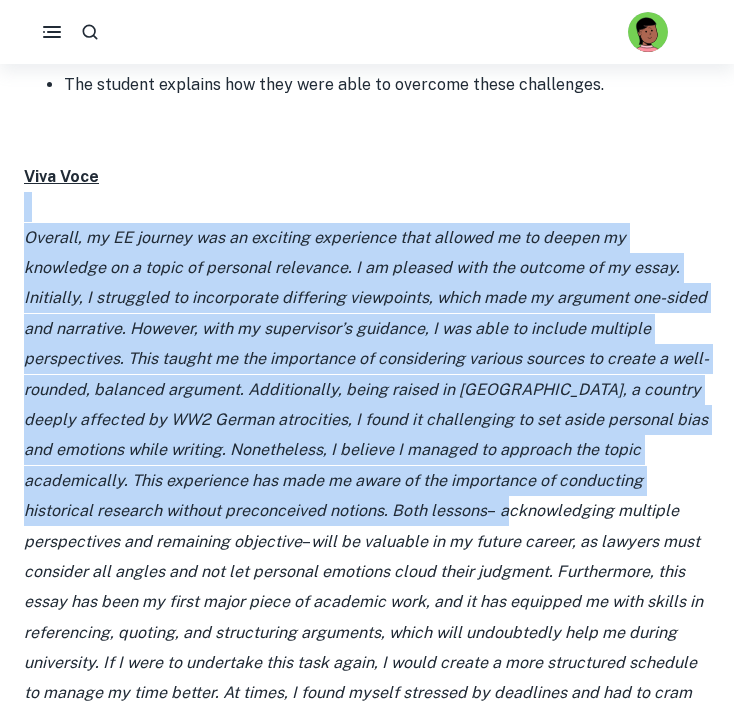 drag, startPoint x: 265, startPoint y: 139, endPoint x: 306, endPoint y: 467, distance: 330.55258 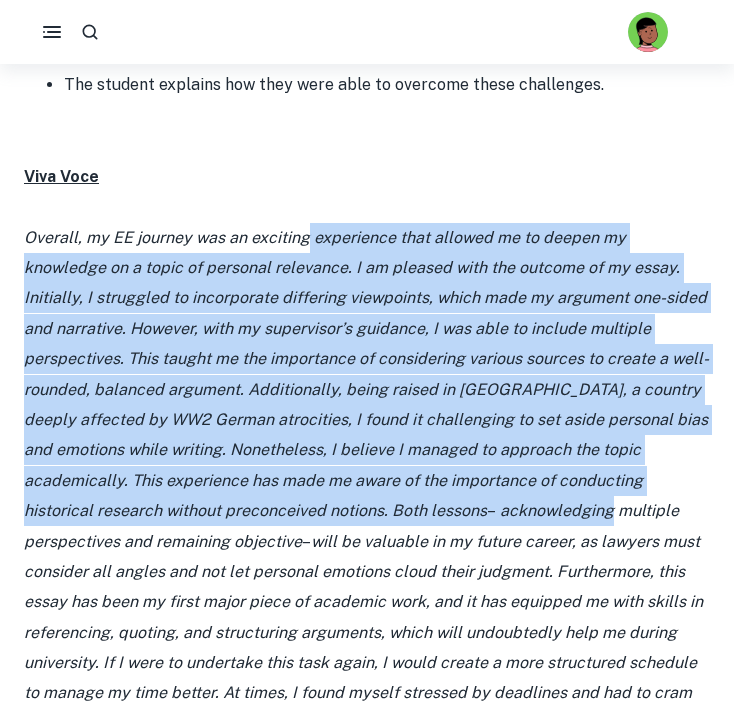 drag, startPoint x: 306, startPoint y: 465, endPoint x: 307, endPoint y: 177, distance: 288.00174 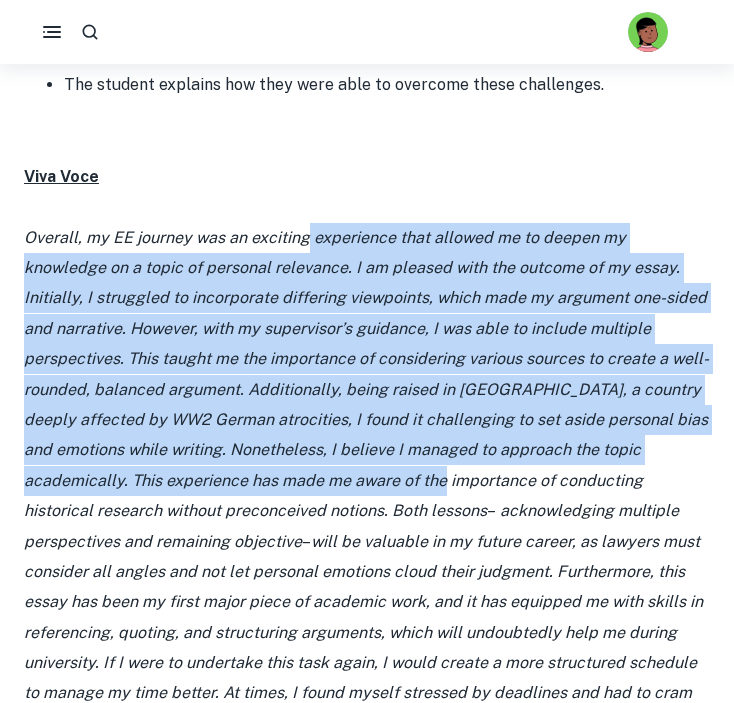 drag, startPoint x: 307, startPoint y: 177, endPoint x: 327, endPoint y: 415, distance: 238.83885 